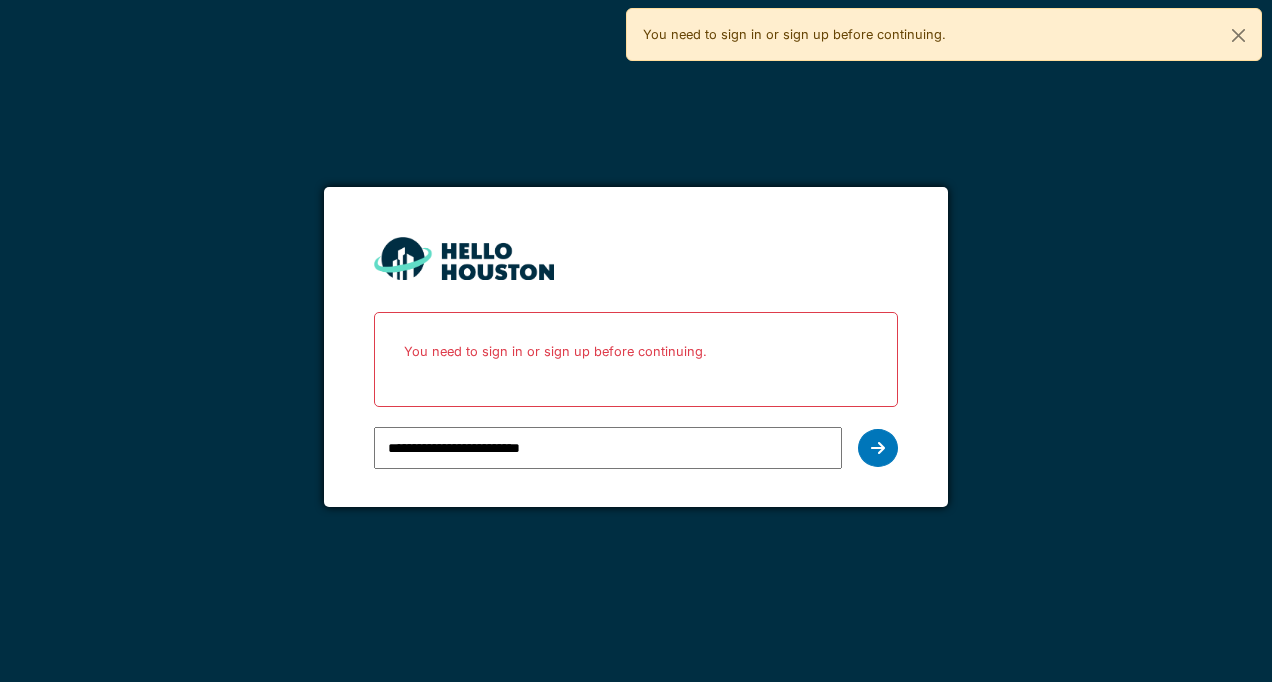 scroll, scrollTop: 0, scrollLeft: 0, axis: both 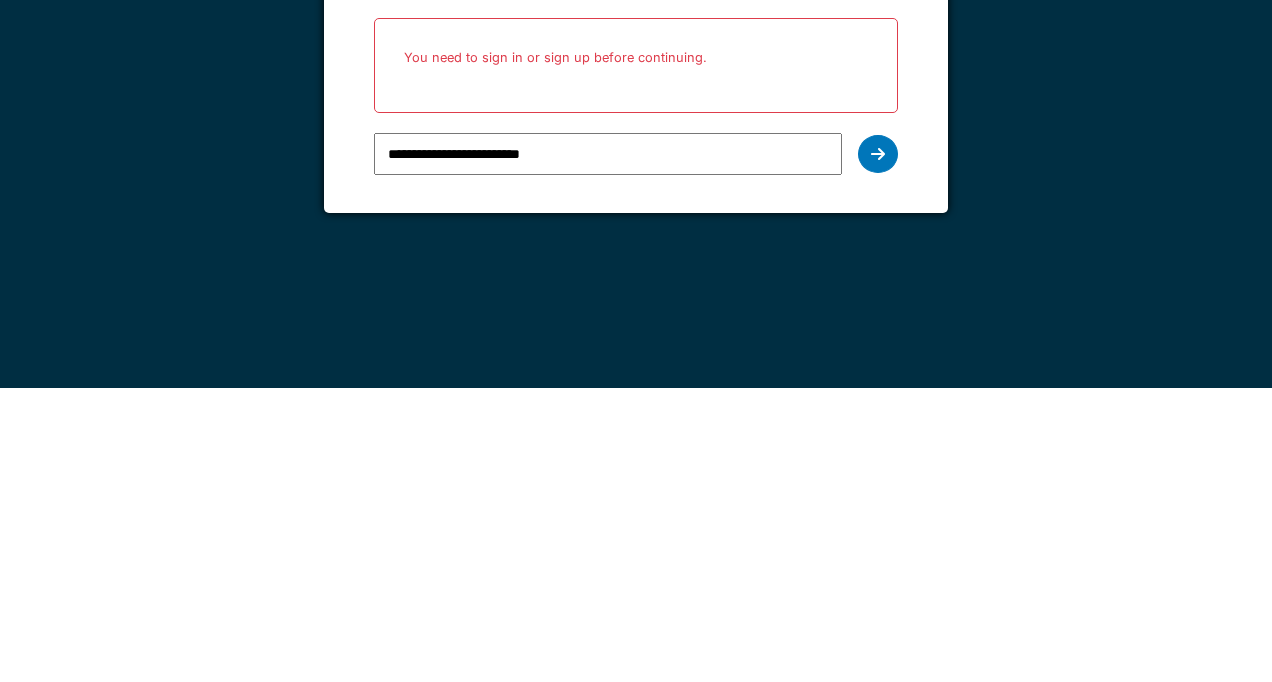 click on "**********" at bounding box center (635, 448) 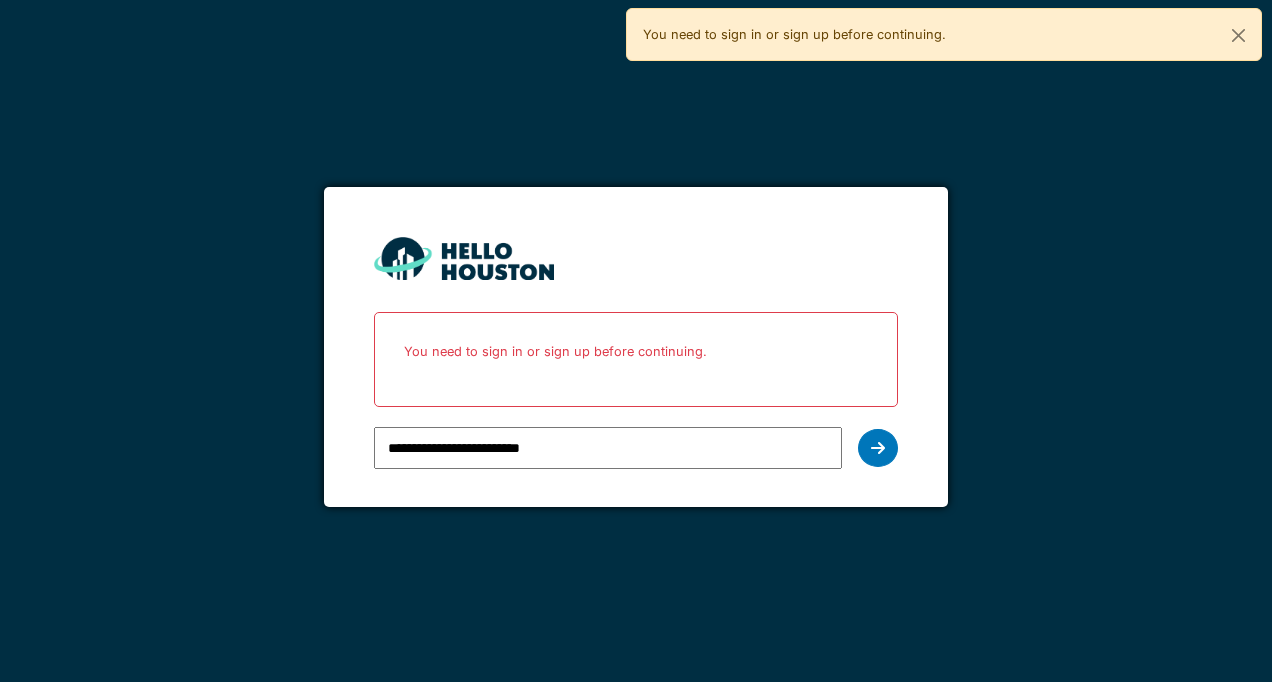 click at bounding box center [878, 448] 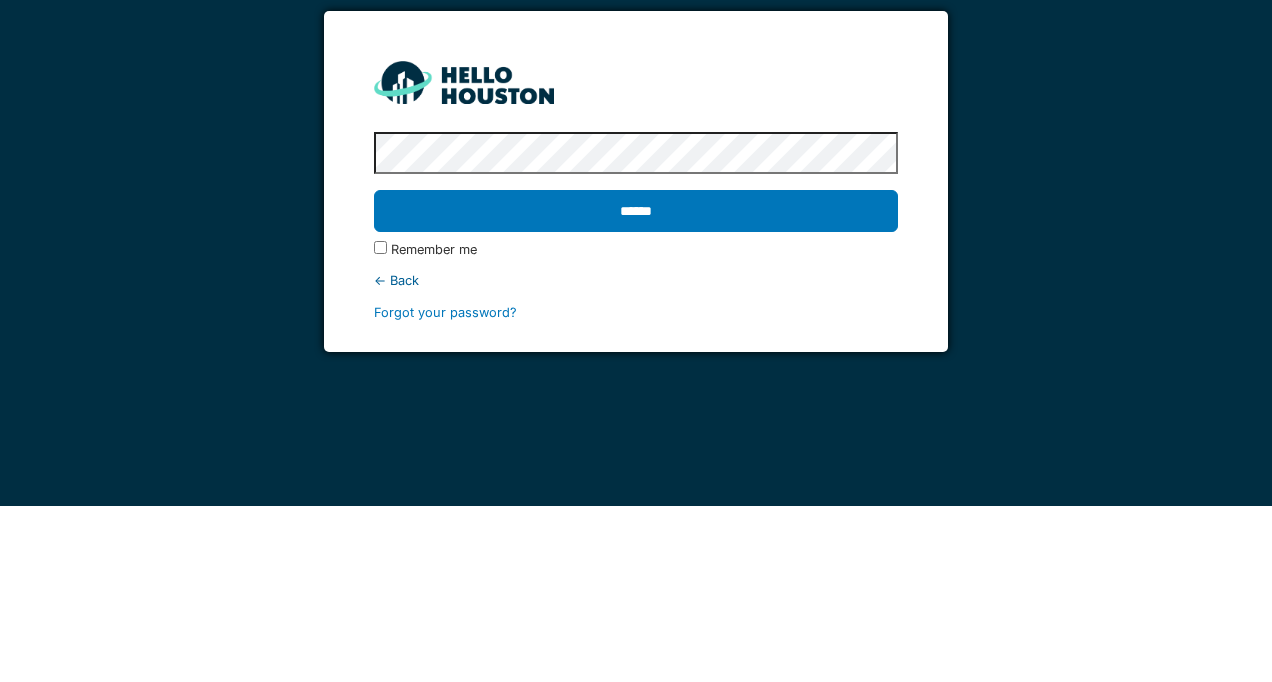click on "******" at bounding box center (635, 387) 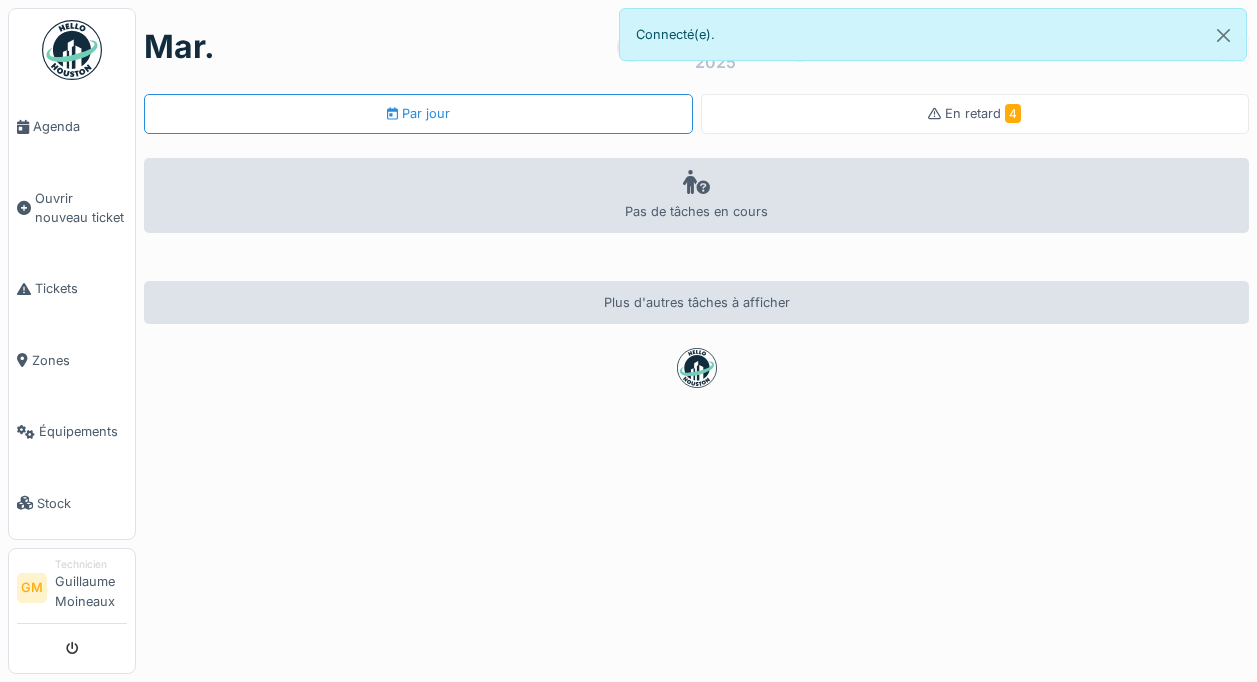 scroll, scrollTop: 0, scrollLeft: 0, axis: both 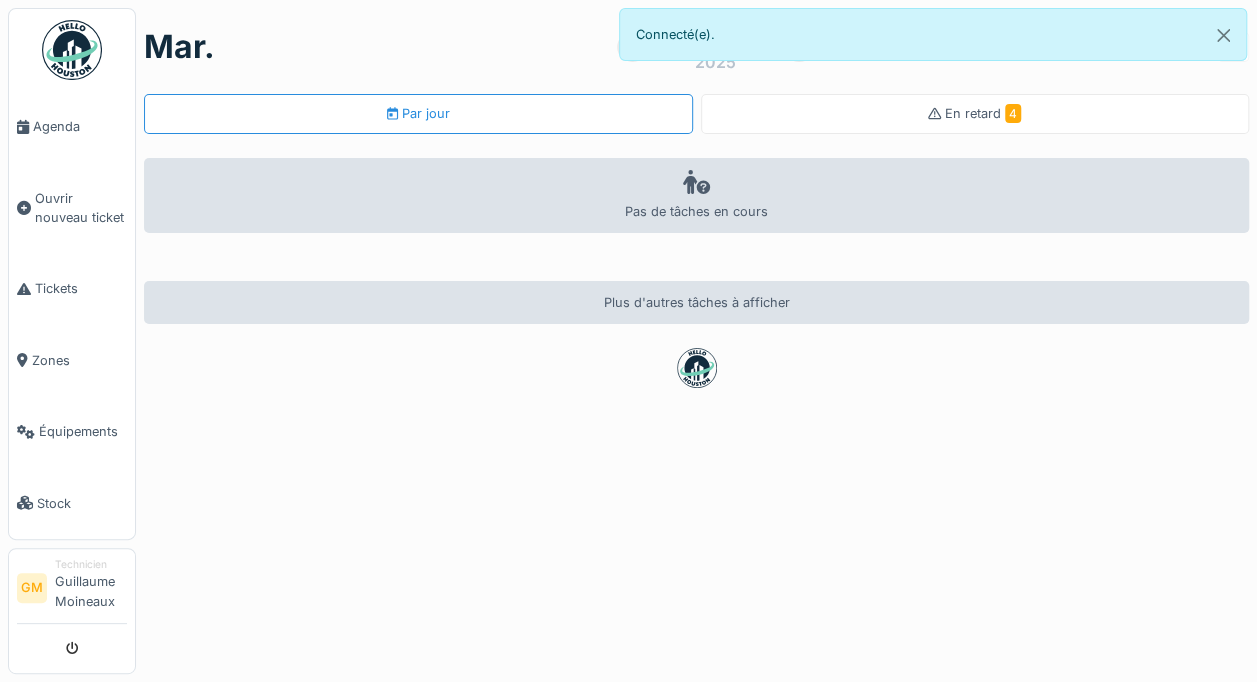 click on "Ouvrir nouveau ticket" at bounding box center (81, 208) 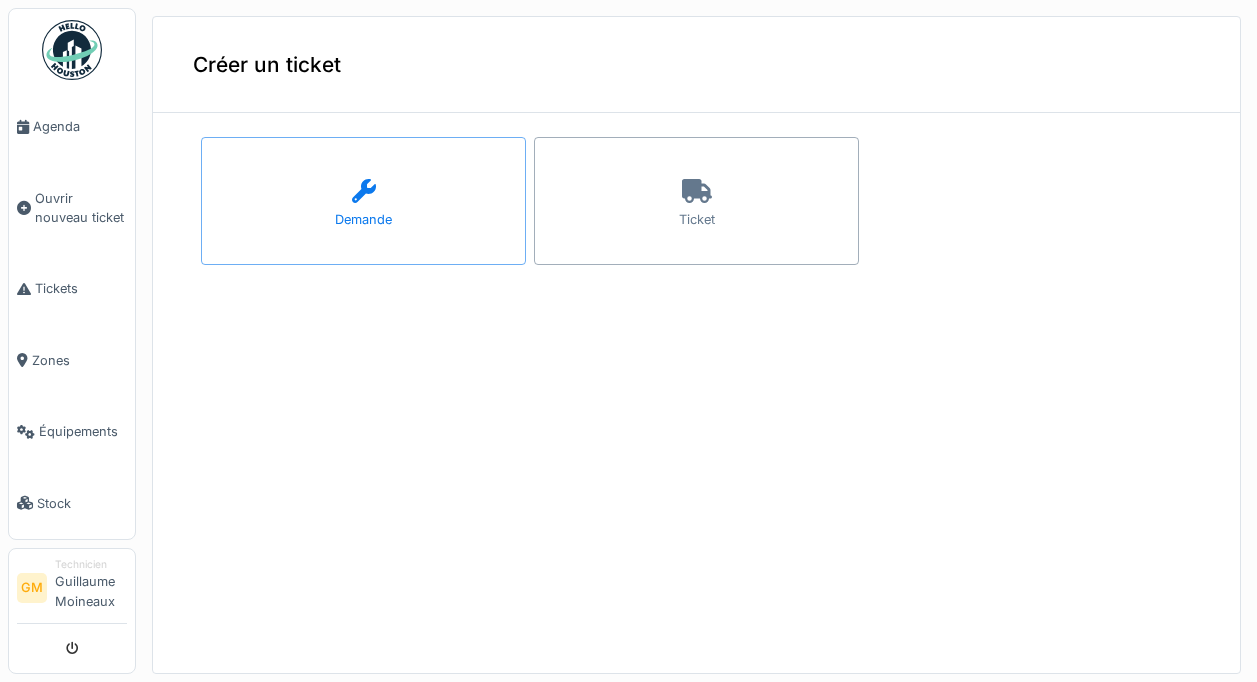 scroll, scrollTop: 0, scrollLeft: 0, axis: both 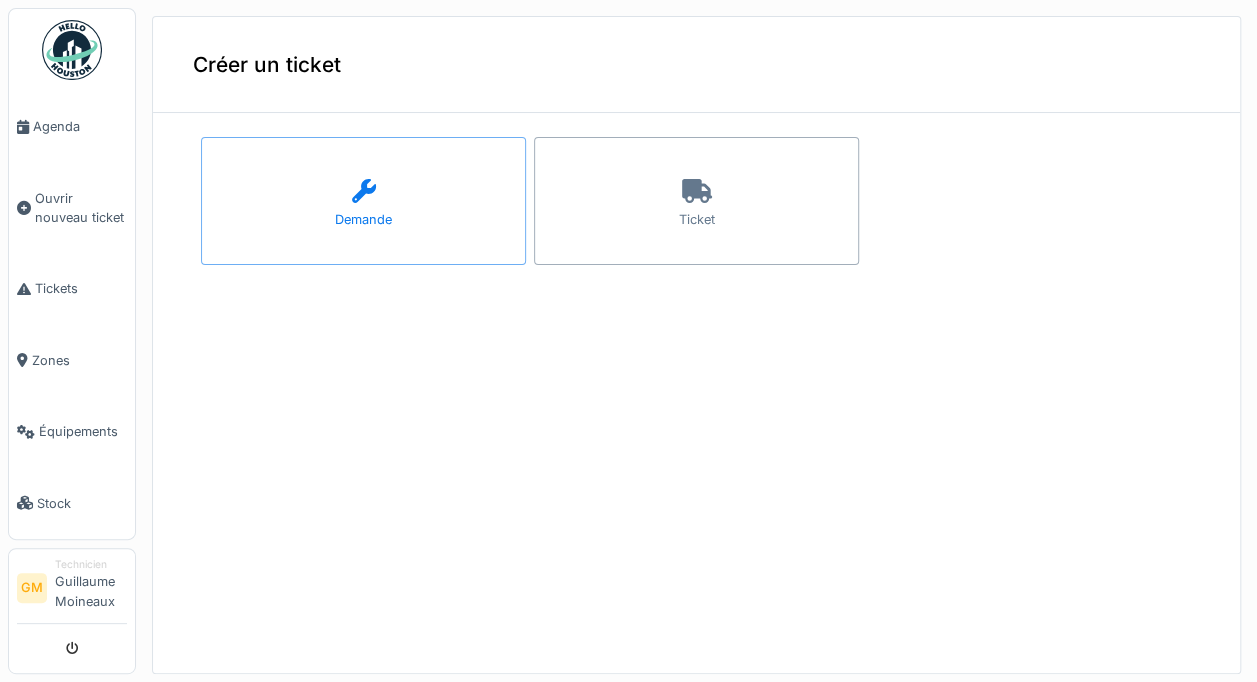 click on "Ticket" at bounding box center [696, 201] 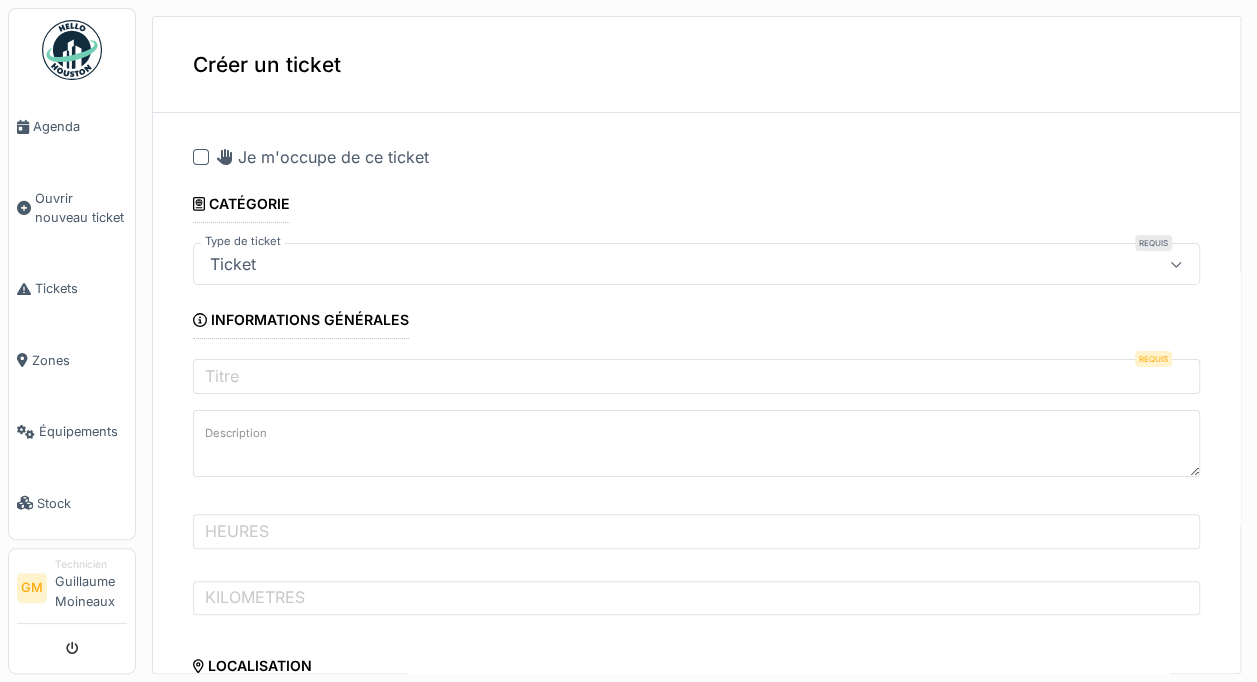 click at bounding box center (201, 157) 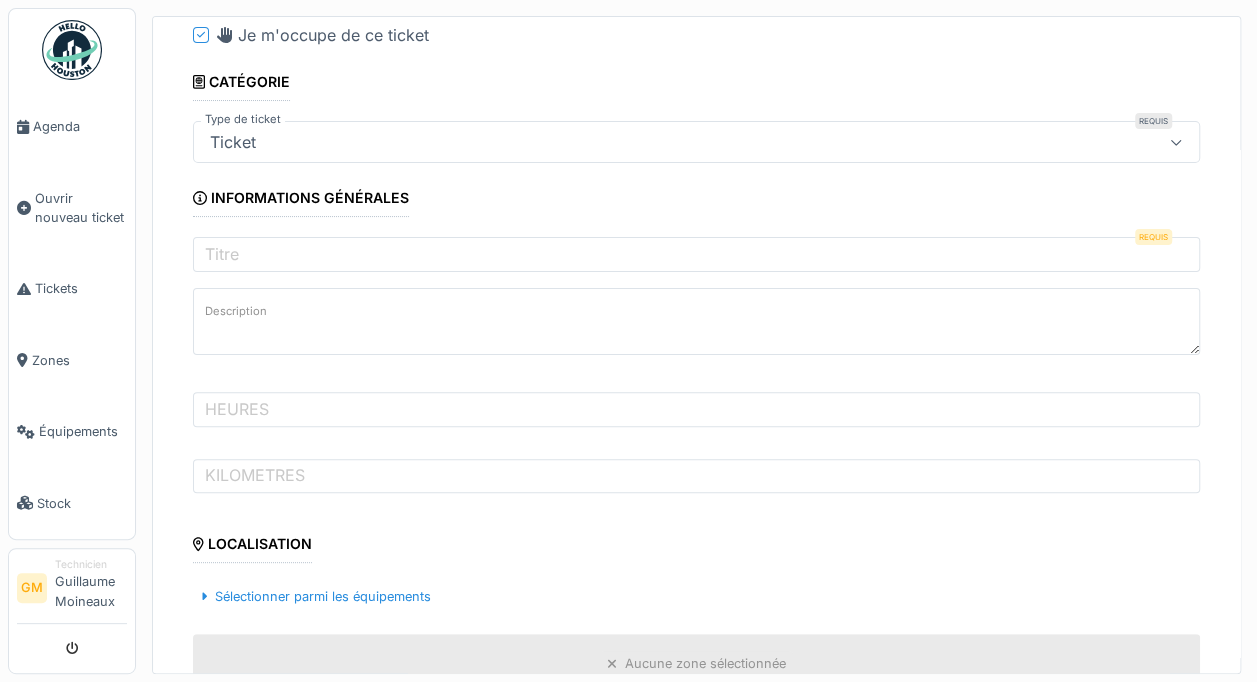 scroll, scrollTop: 125, scrollLeft: 0, axis: vertical 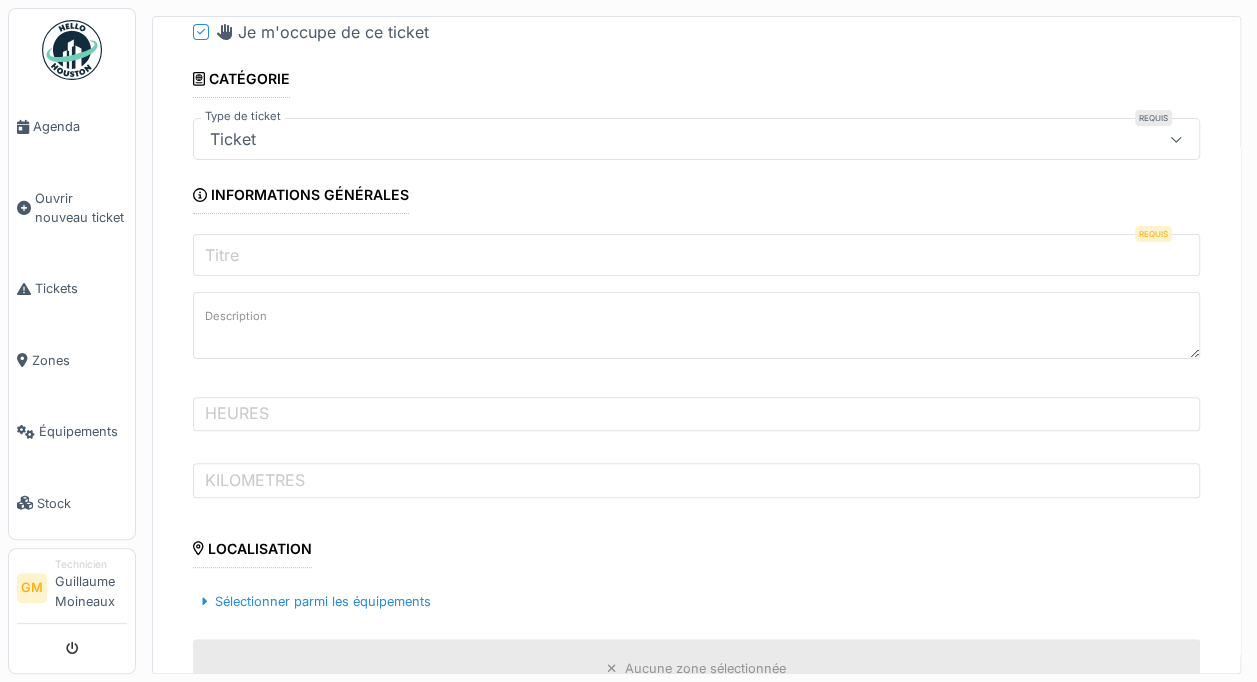 click on "Titre" at bounding box center [696, 255] 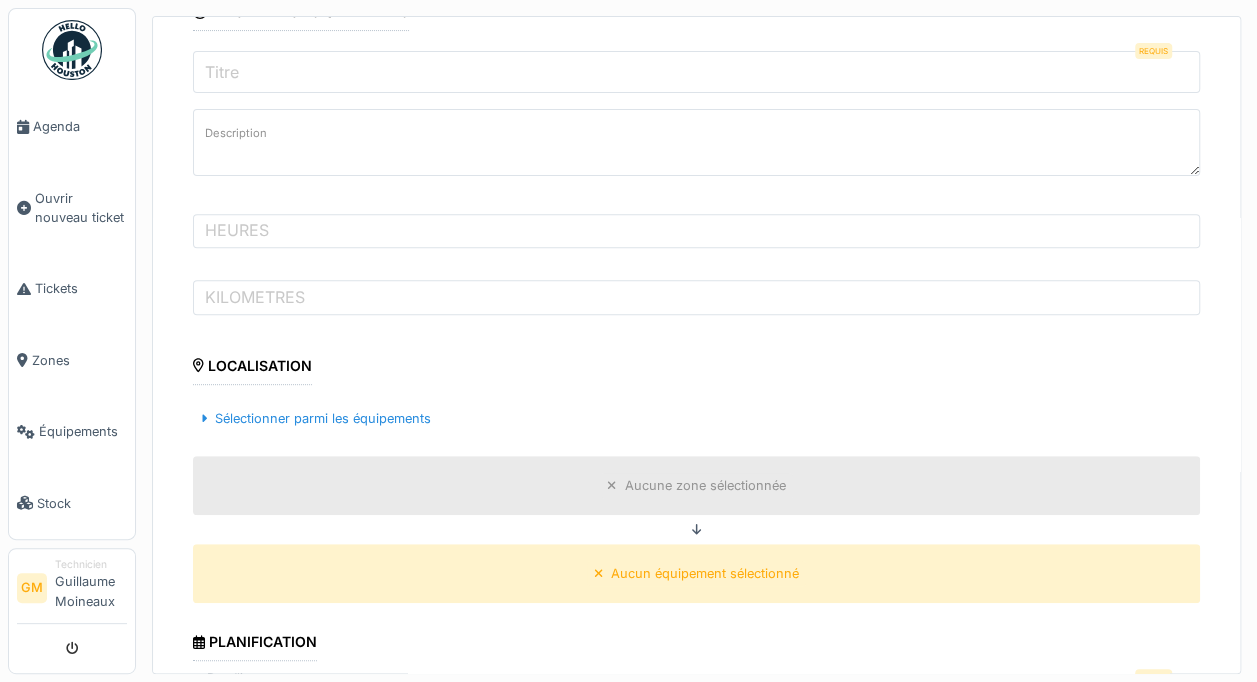 scroll, scrollTop: 305, scrollLeft: 0, axis: vertical 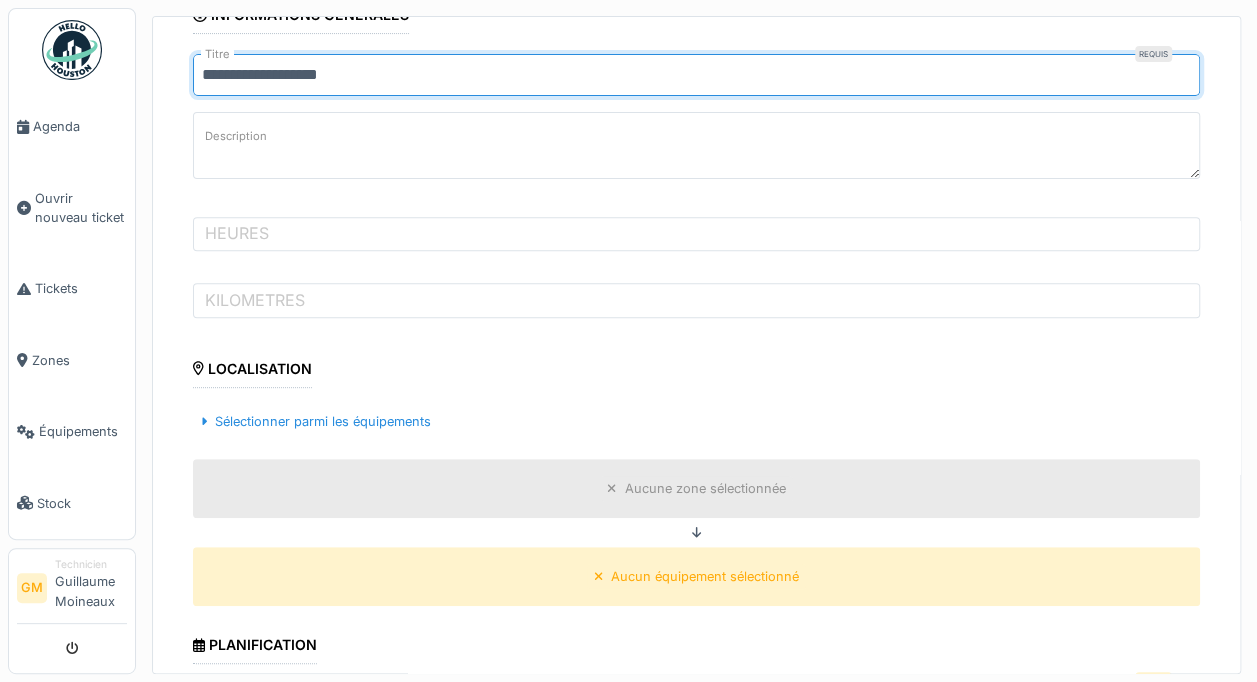 type on "**********" 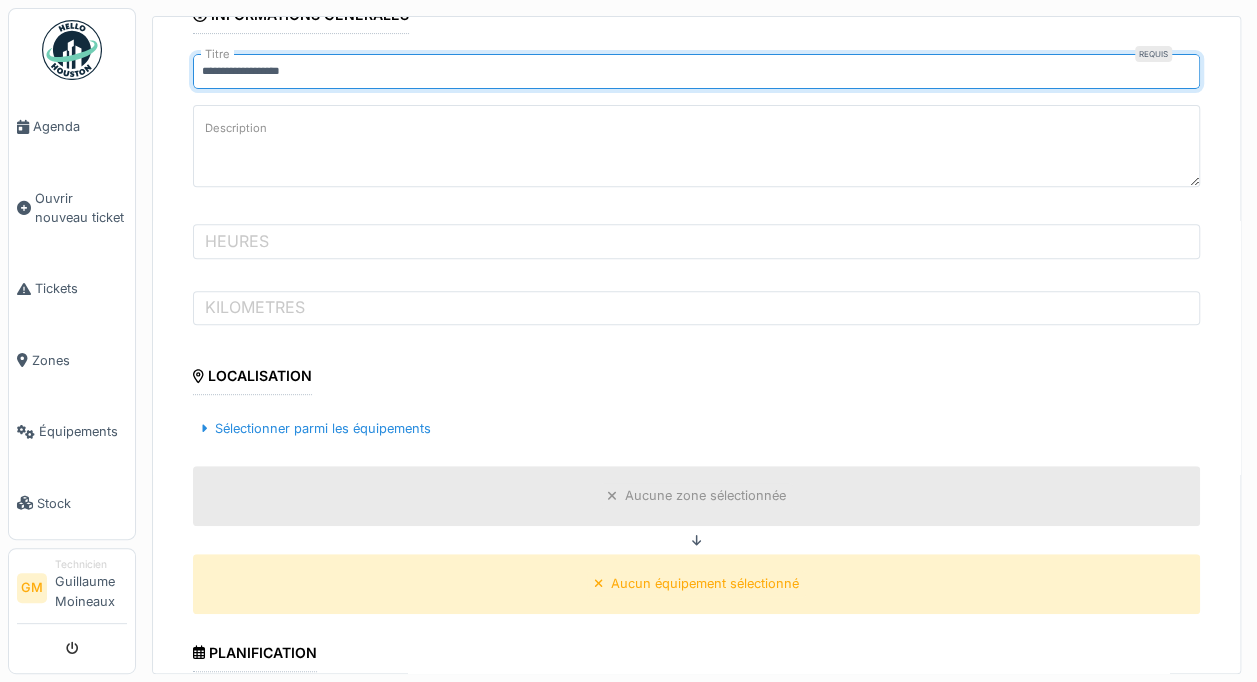 click on "Description" at bounding box center [696, 146] 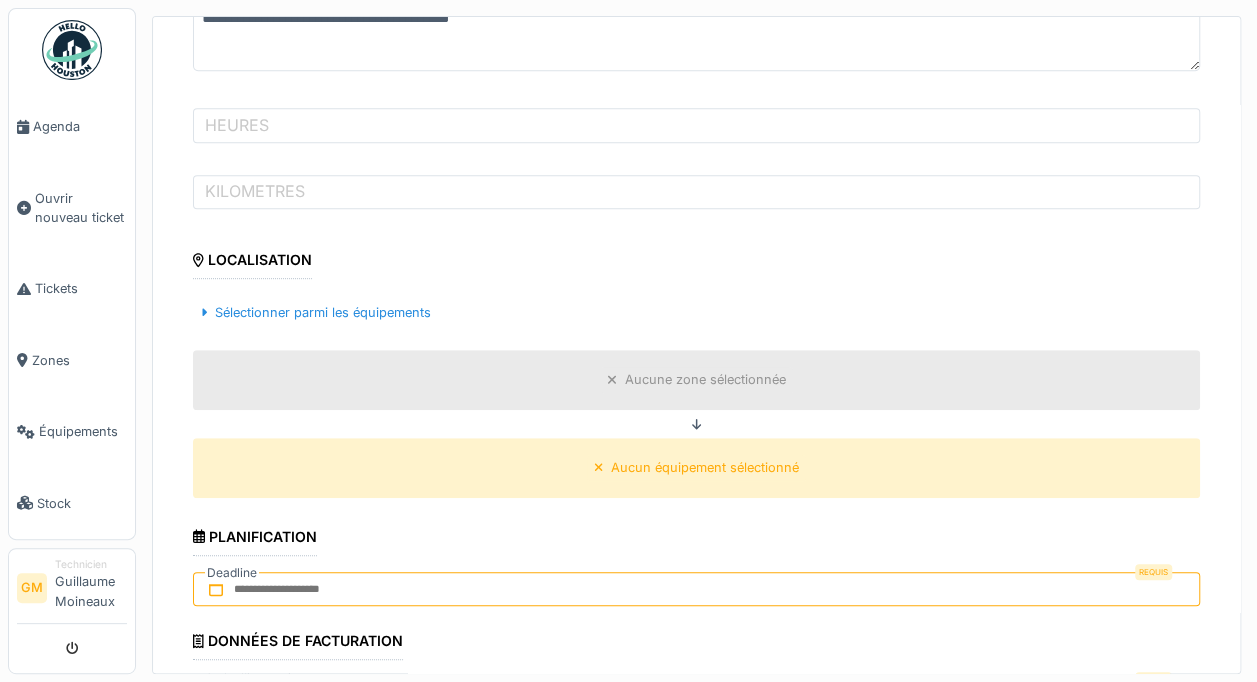 type on "**********" 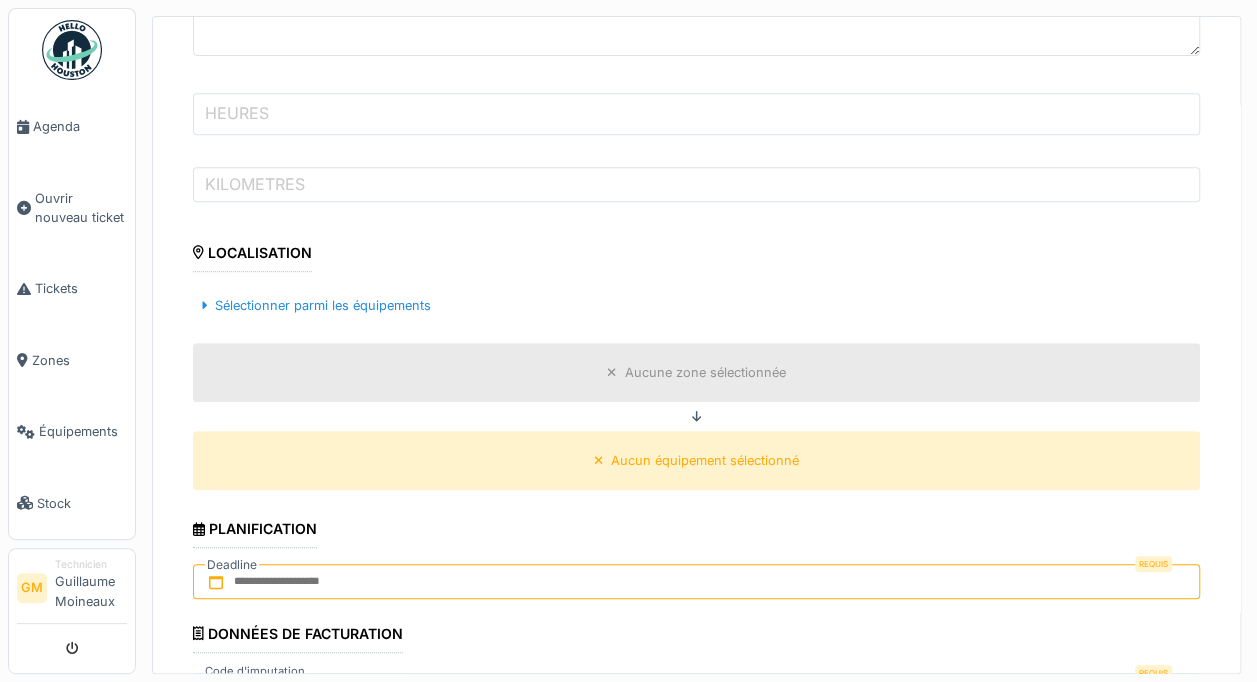 click on "HEURES" at bounding box center (696, 114) 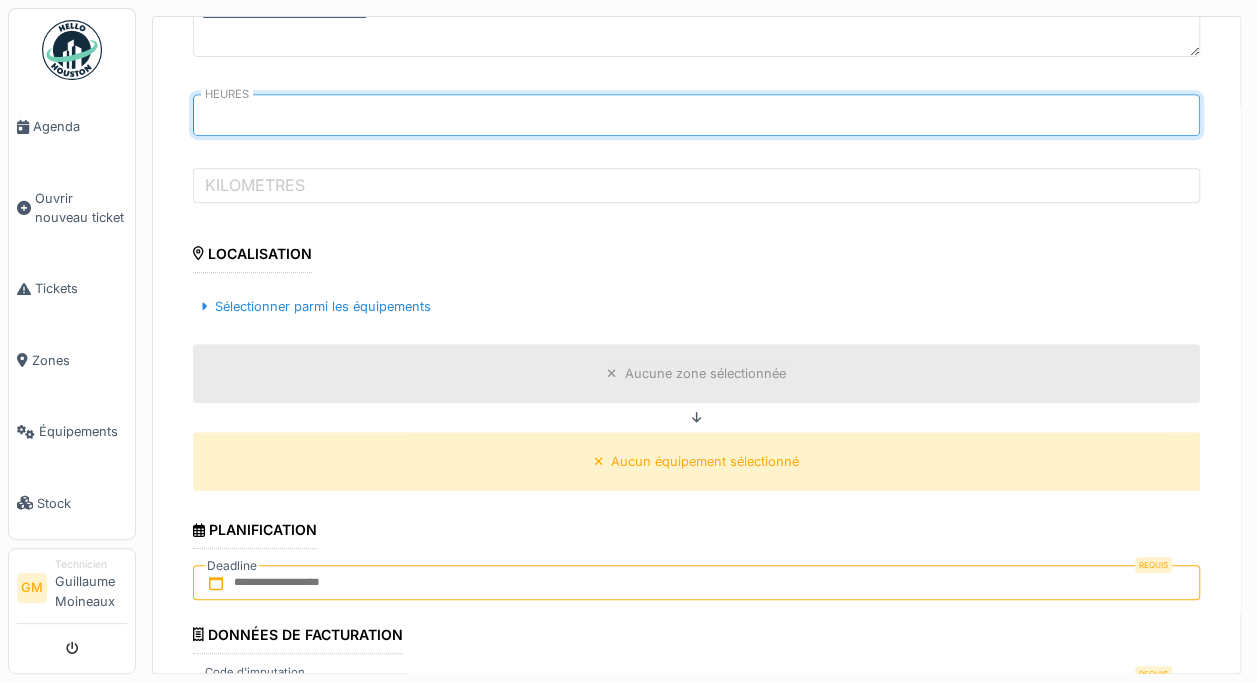 type on "*" 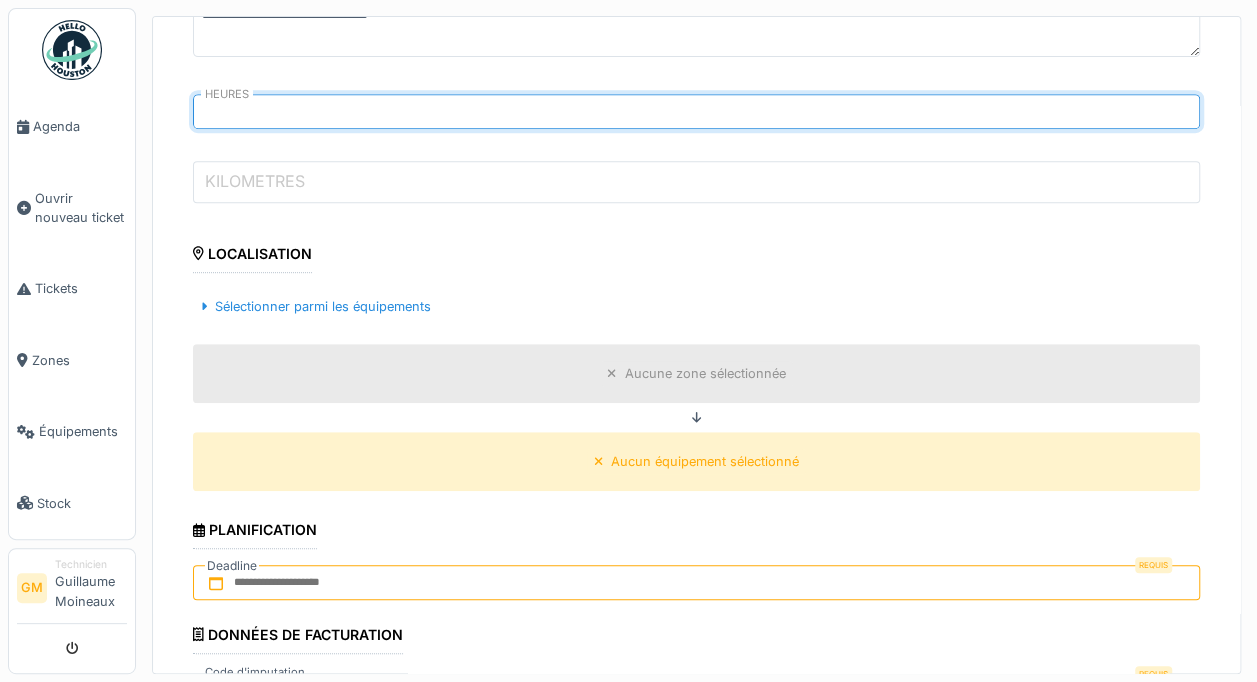 click on "KILOMETRES" at bounding box center [696, 182] 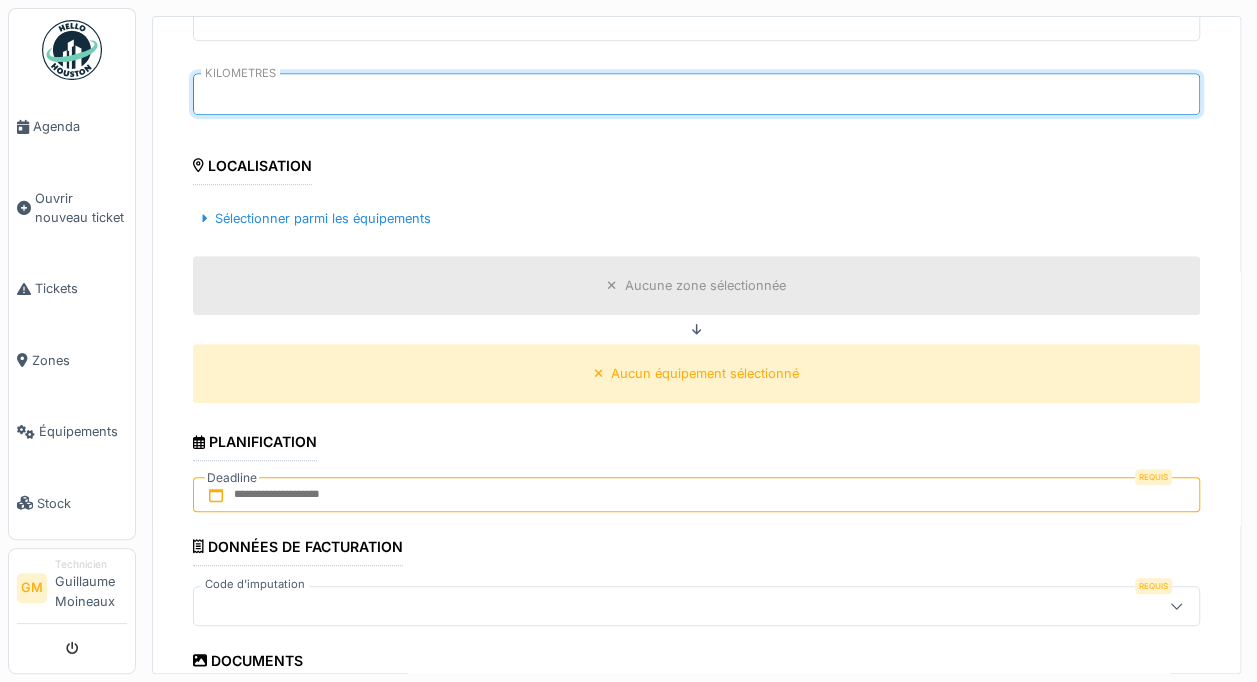 scroll, scrollTop: 550, scrollLeft: 0, axis: vertical 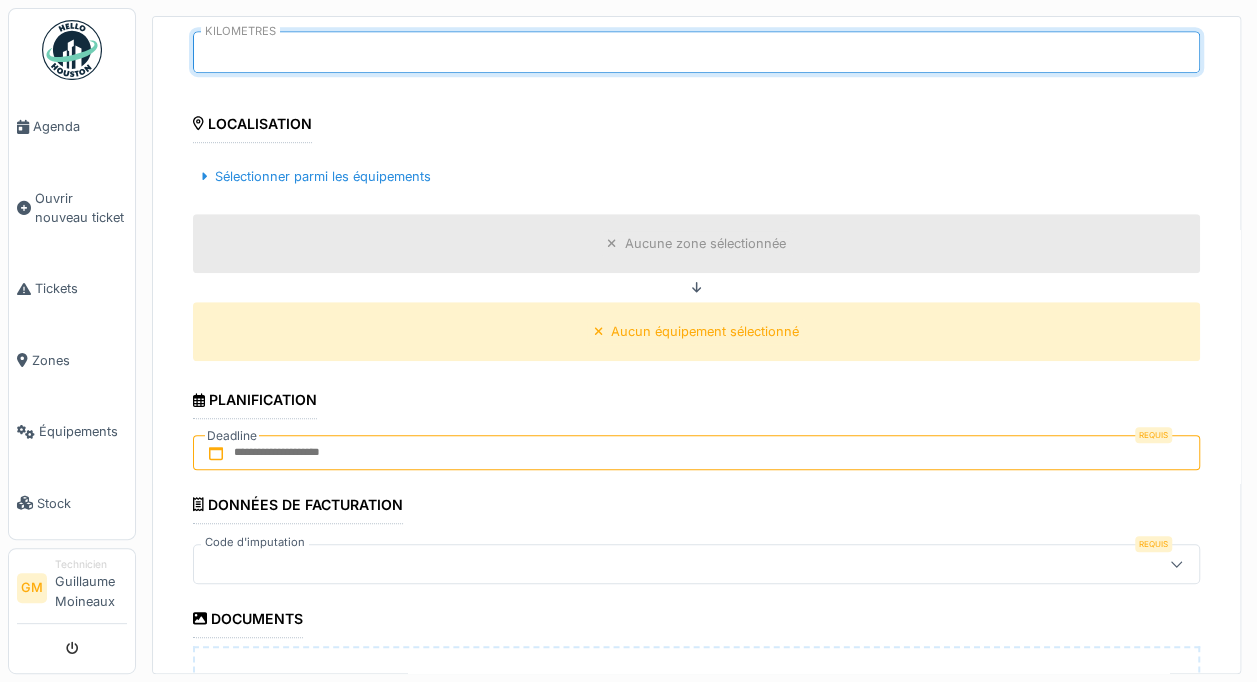 type on "*****" 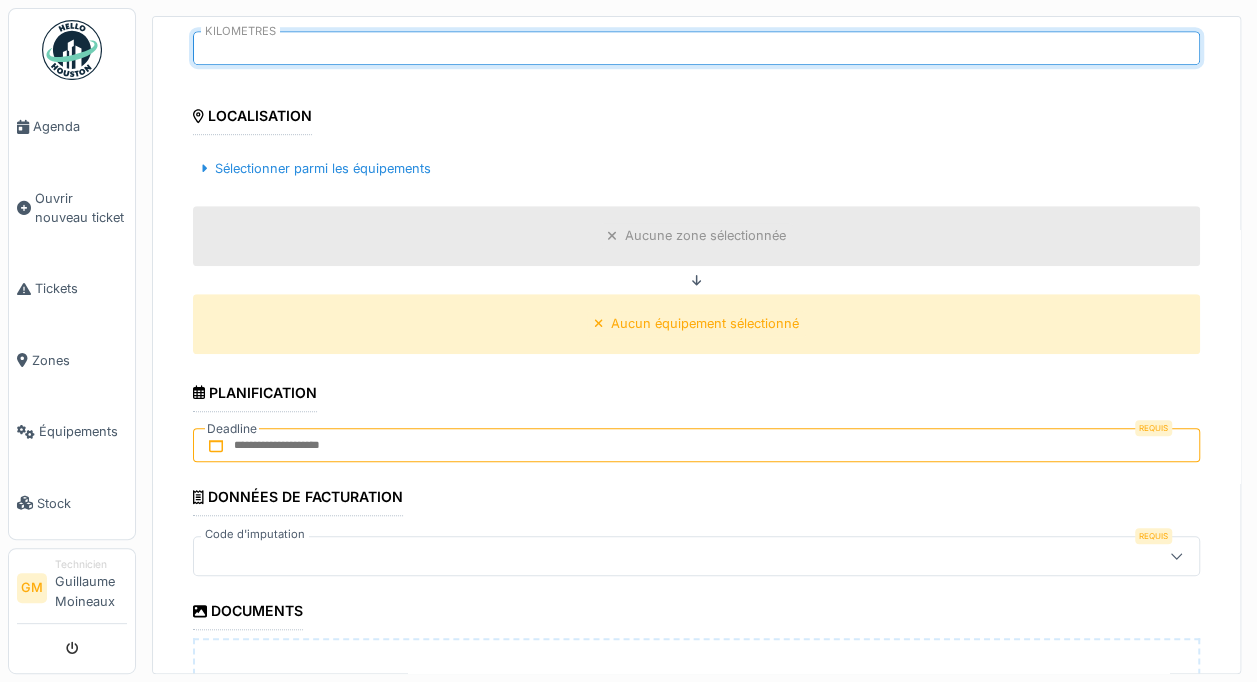 click on "Sélectionner parmi les équipements" at bounding box center [316, 168] 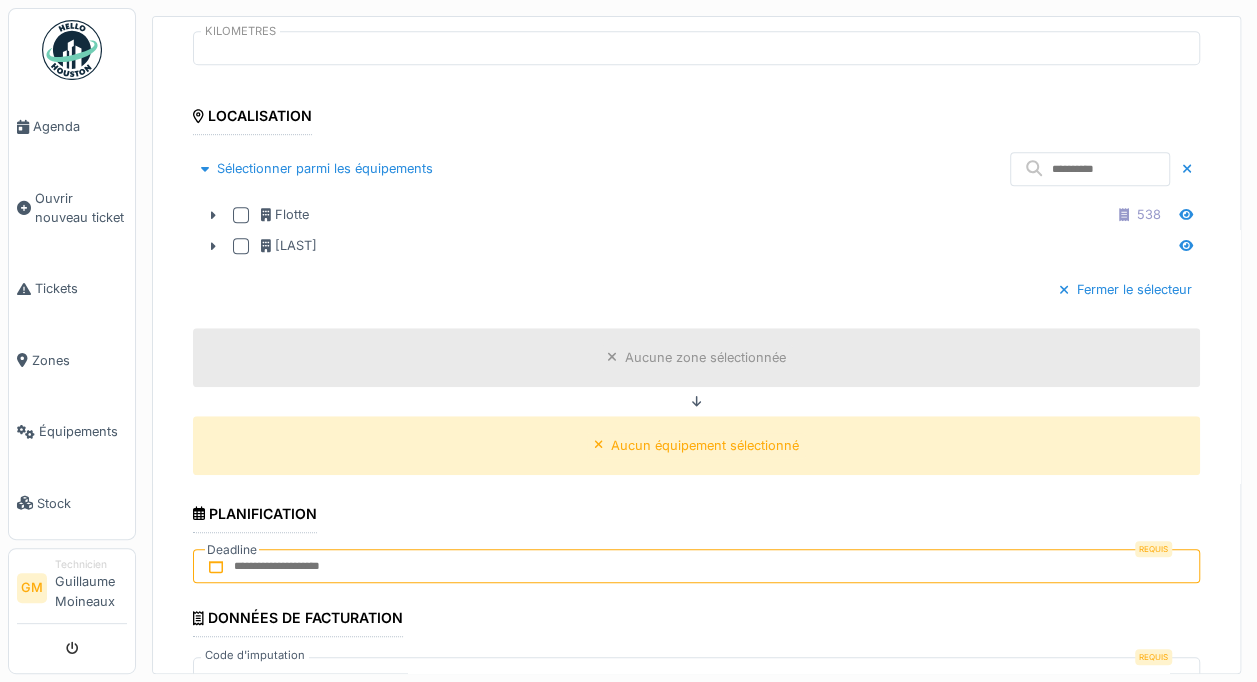 click at bounding box center (241, 246) 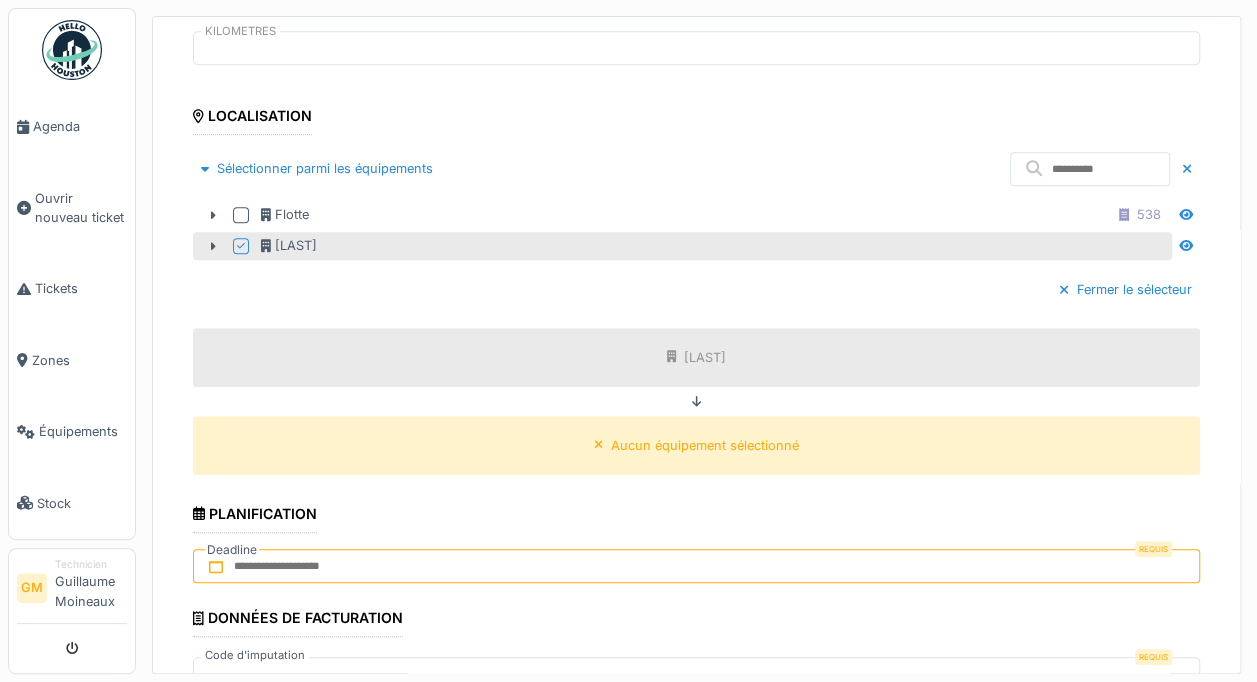 click at bounding box center (241, 215) 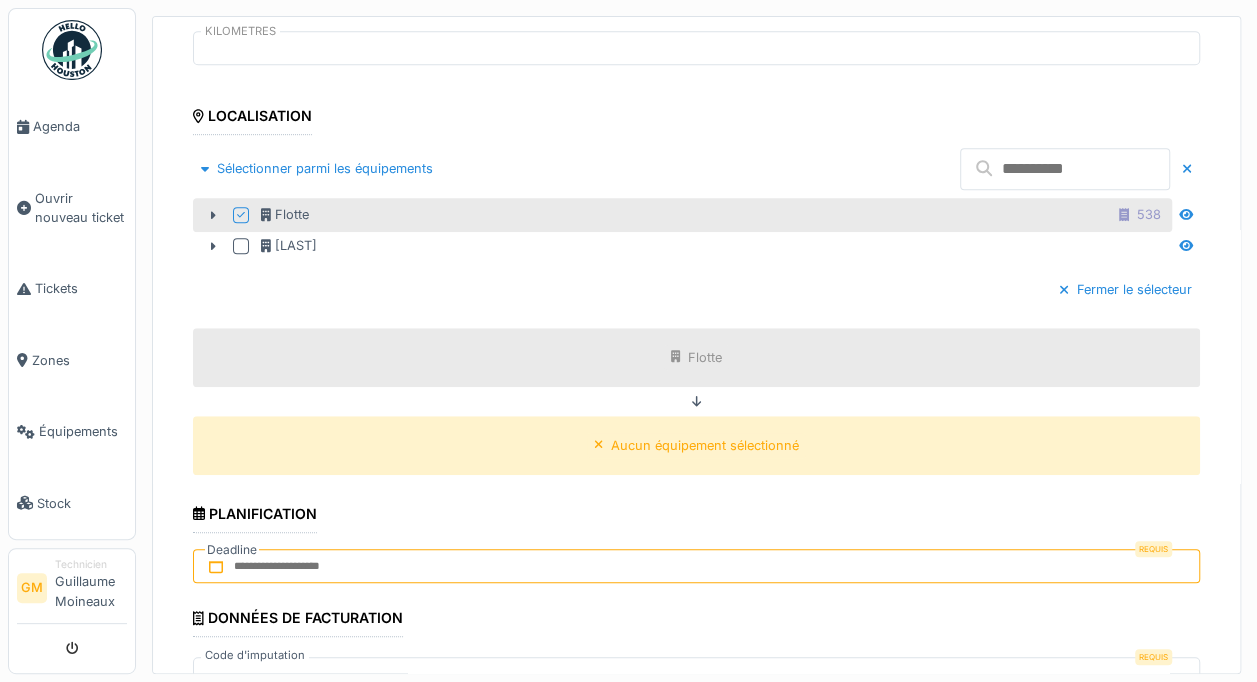 click at bounding box center [1065, 169] 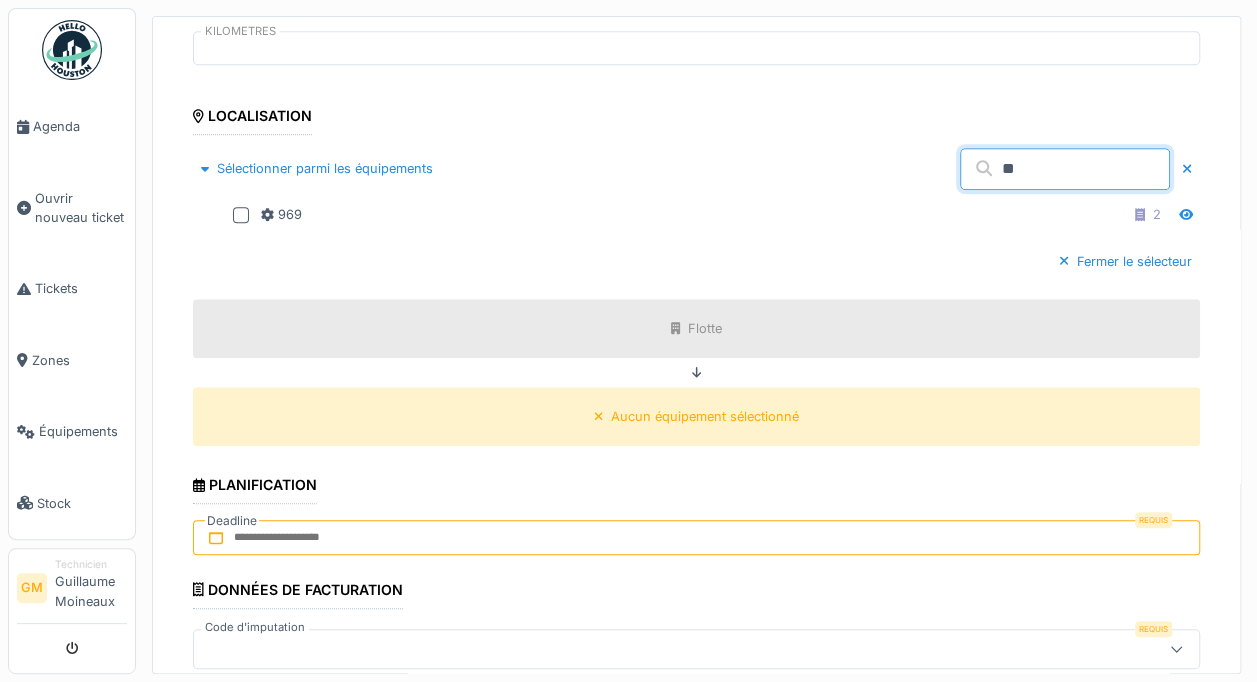type on "**" 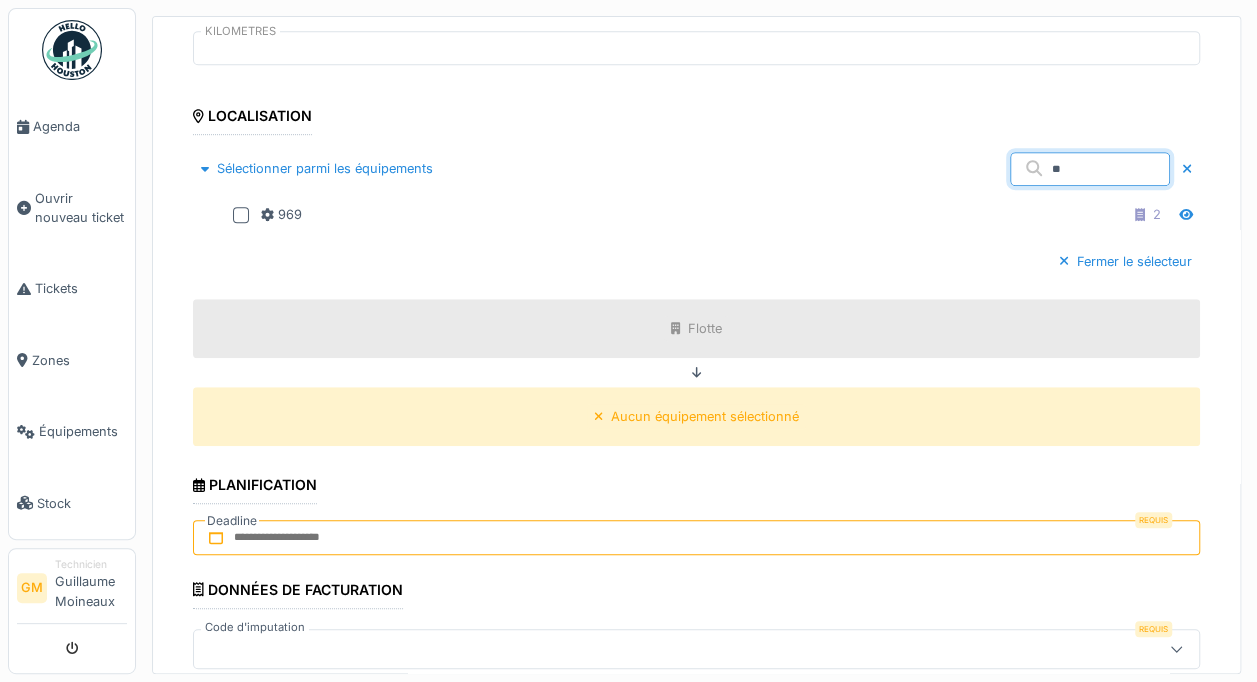 click at bounding box center [241, 215] 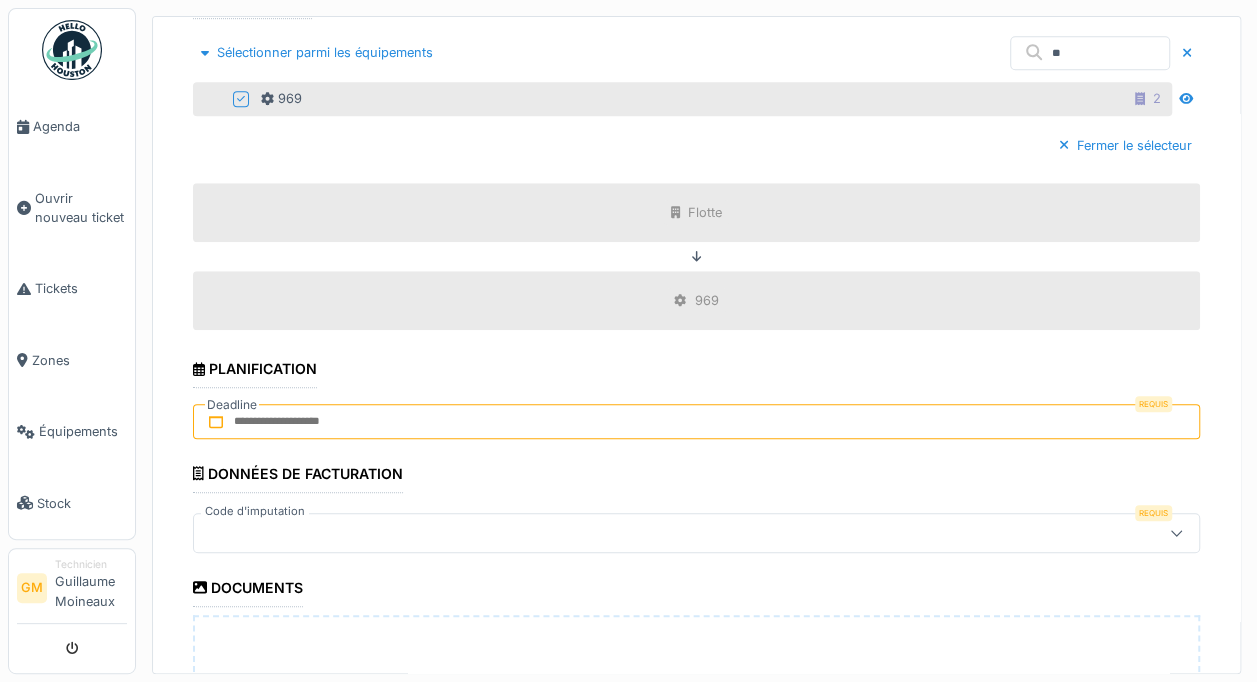 scroll, scrollTop: 668, scrollLeft: 0, axis: vertical 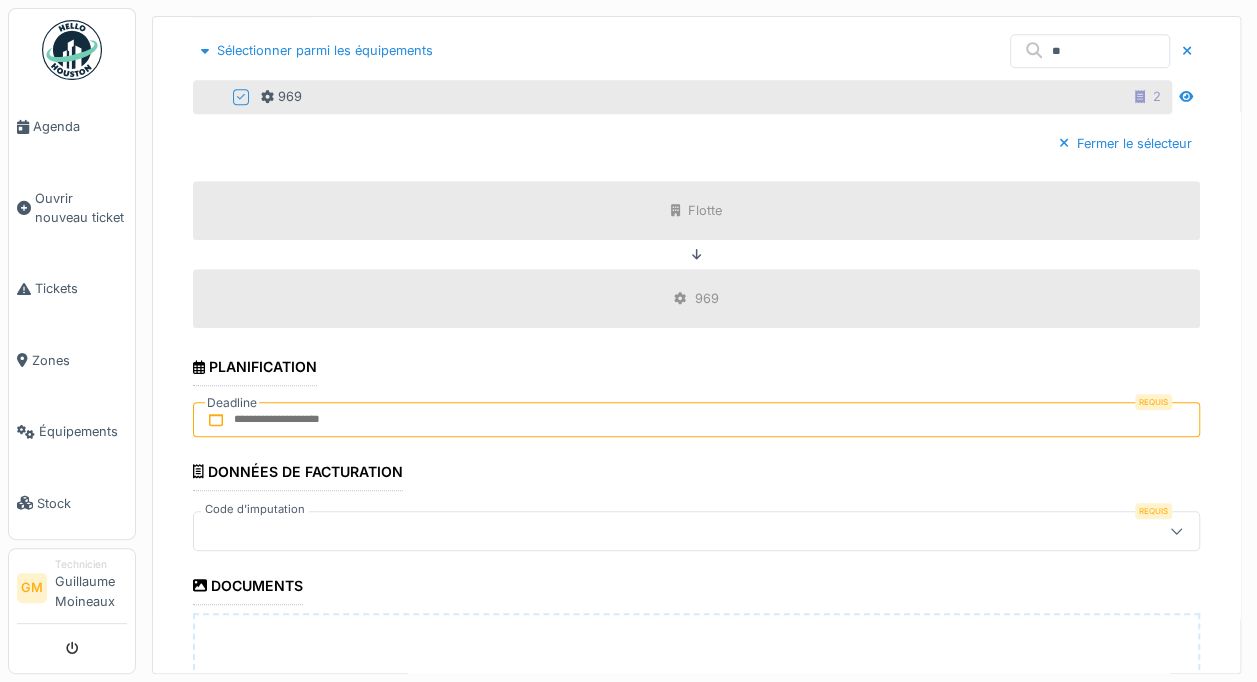 click at bounding box center (216, 418) 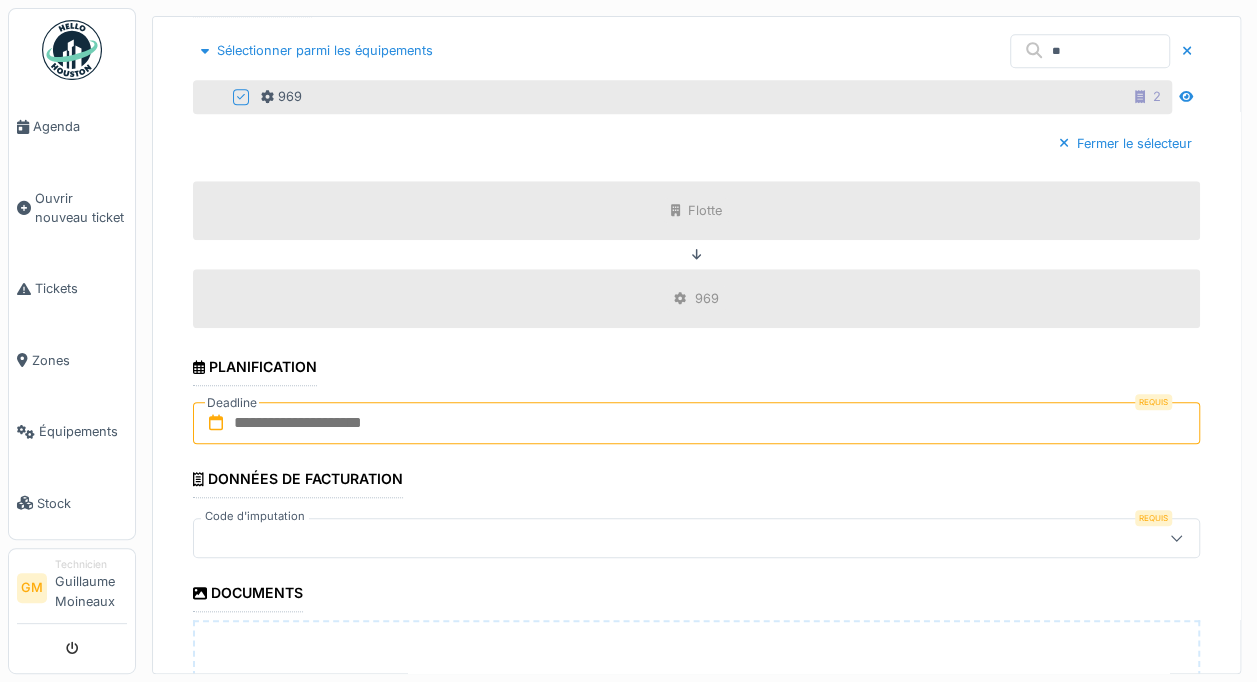 click at bounding box center (696, 423) 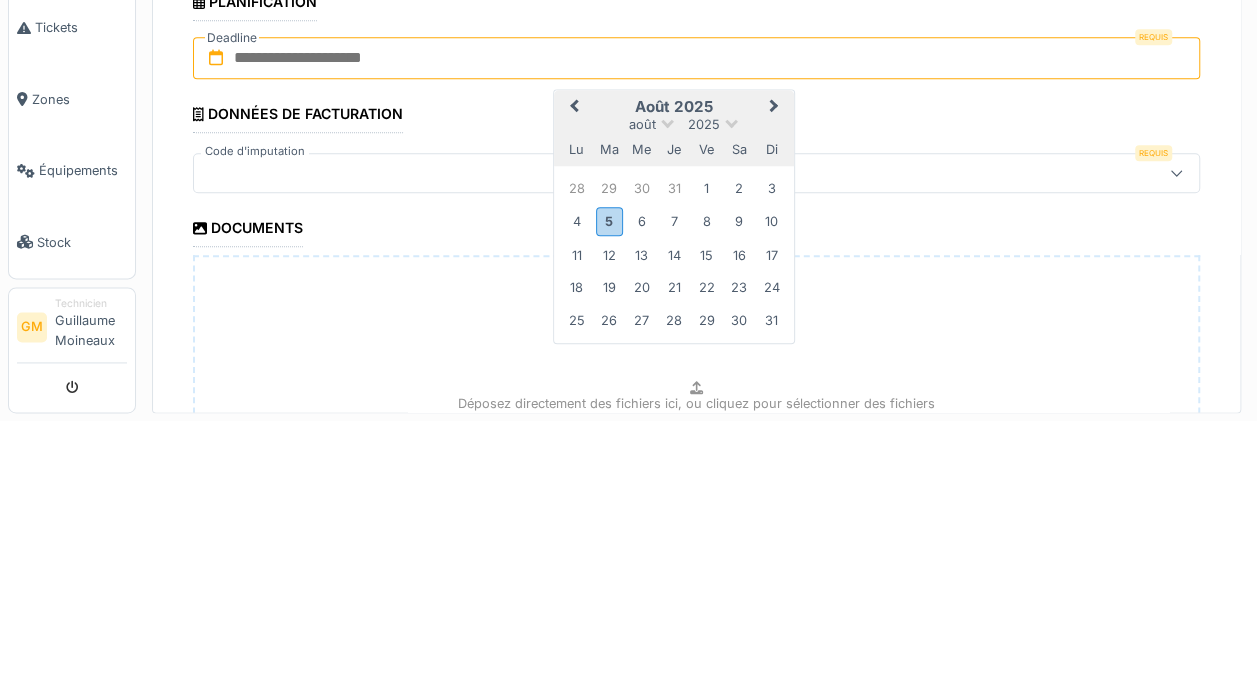 scroll, scrollTop: 794, scrollLeft: 0, axis: vertical 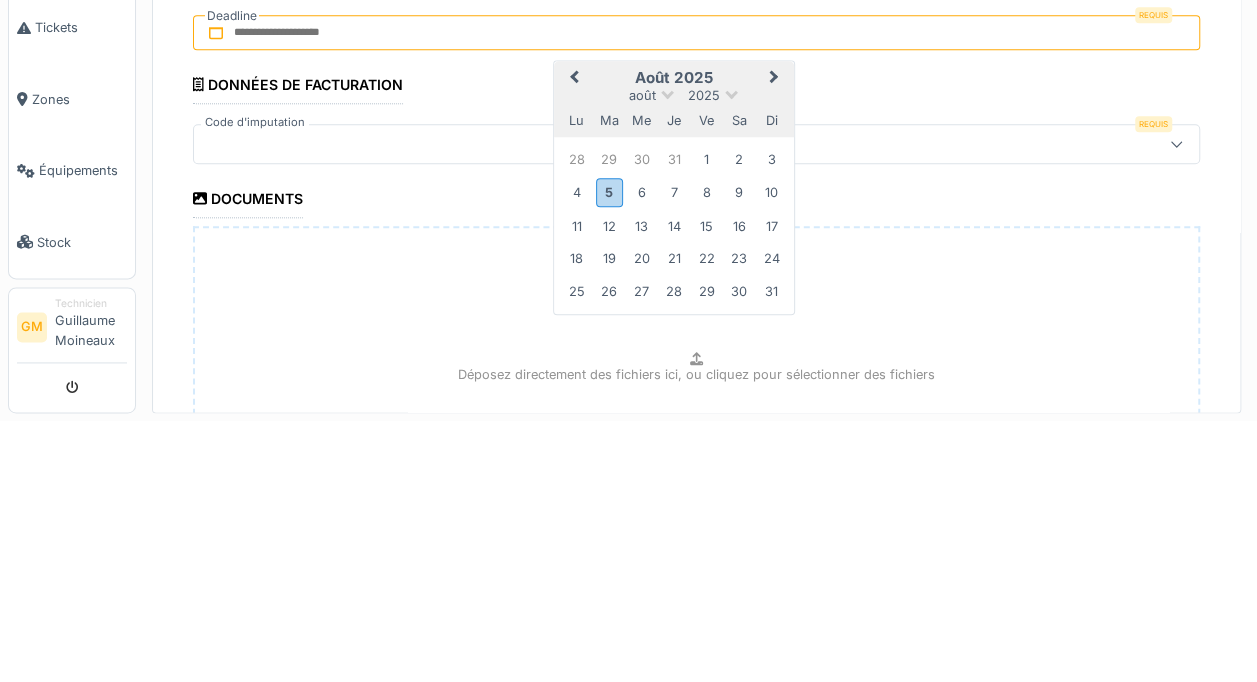click on "5" at bounding box center (609, 453) 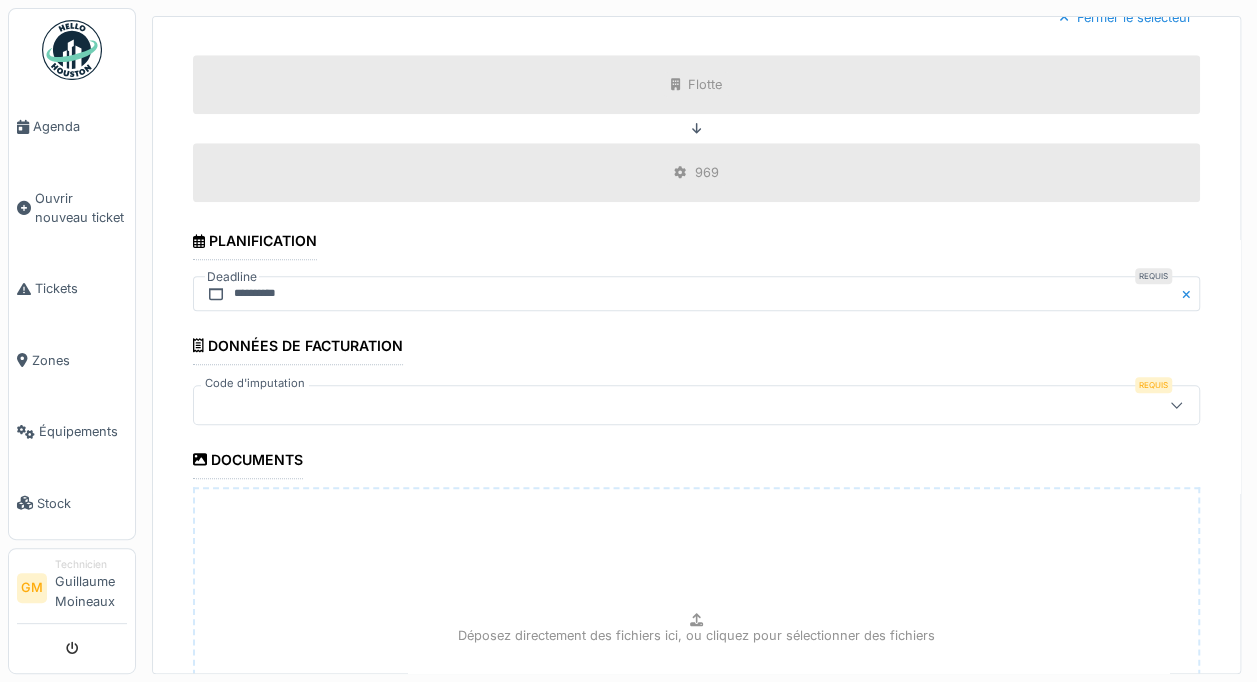 click at bounding box center (1176, 405) 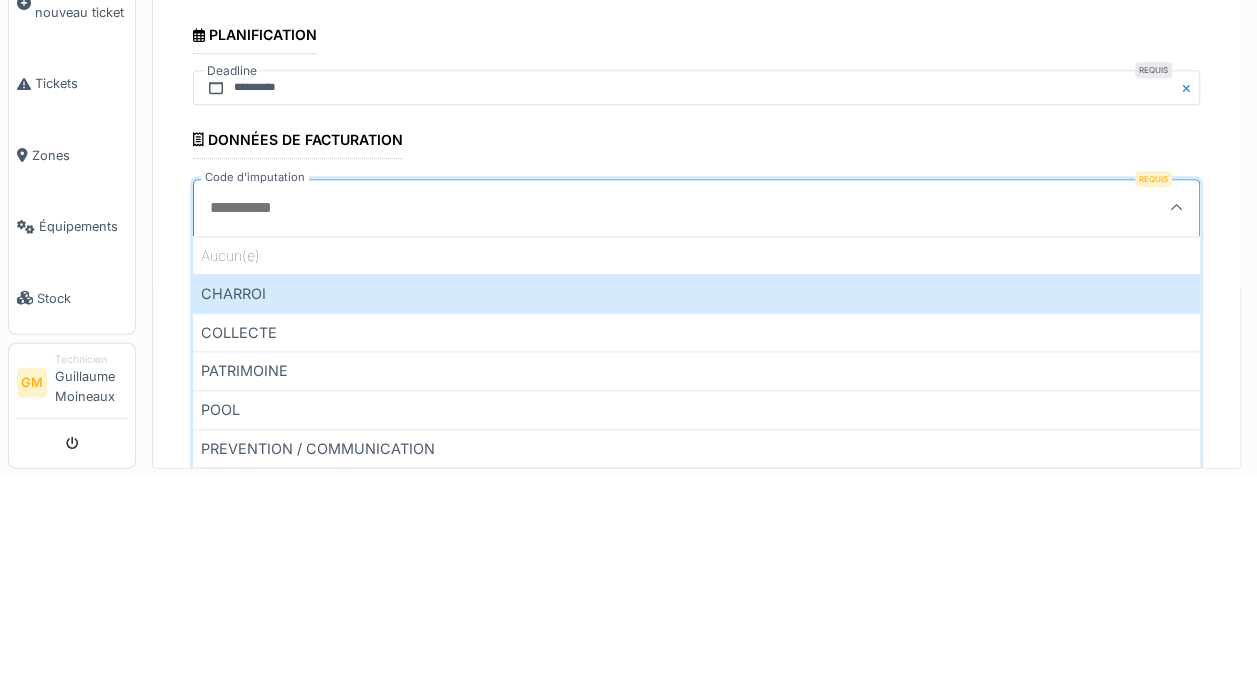 scroll, scrollTop: 4, scrollLeft: 0, axis: vertical 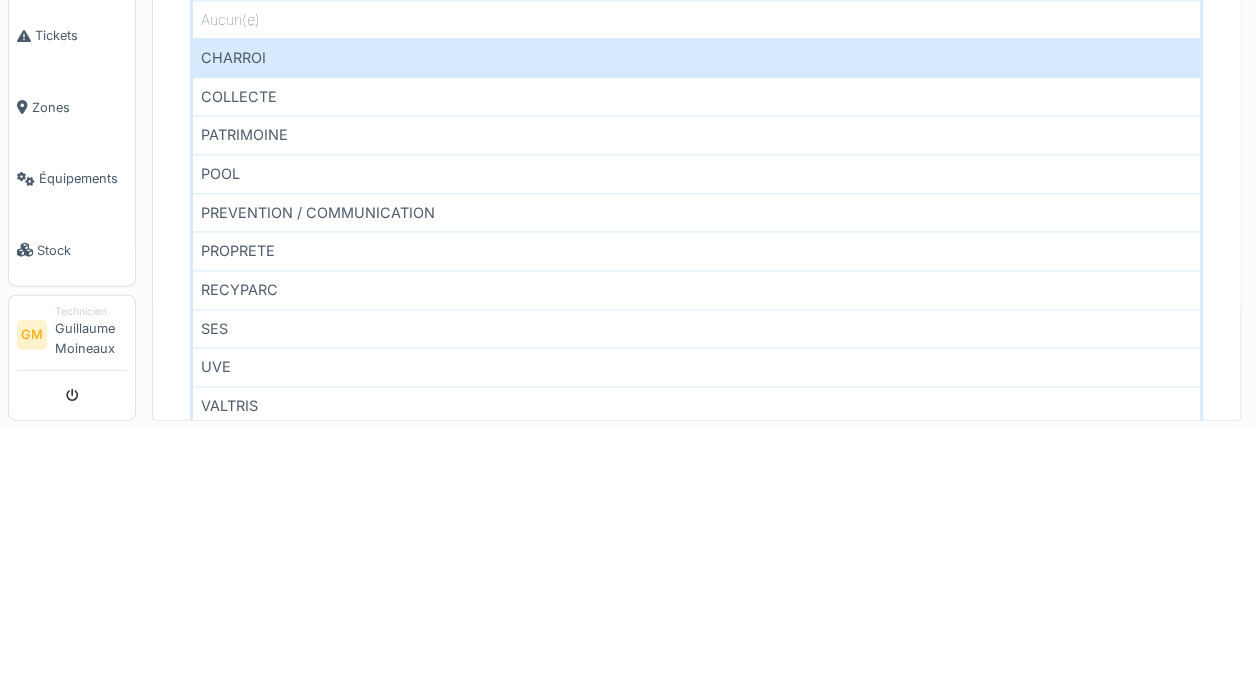 click on "PROPRETE" at bounding box center [696, 504] 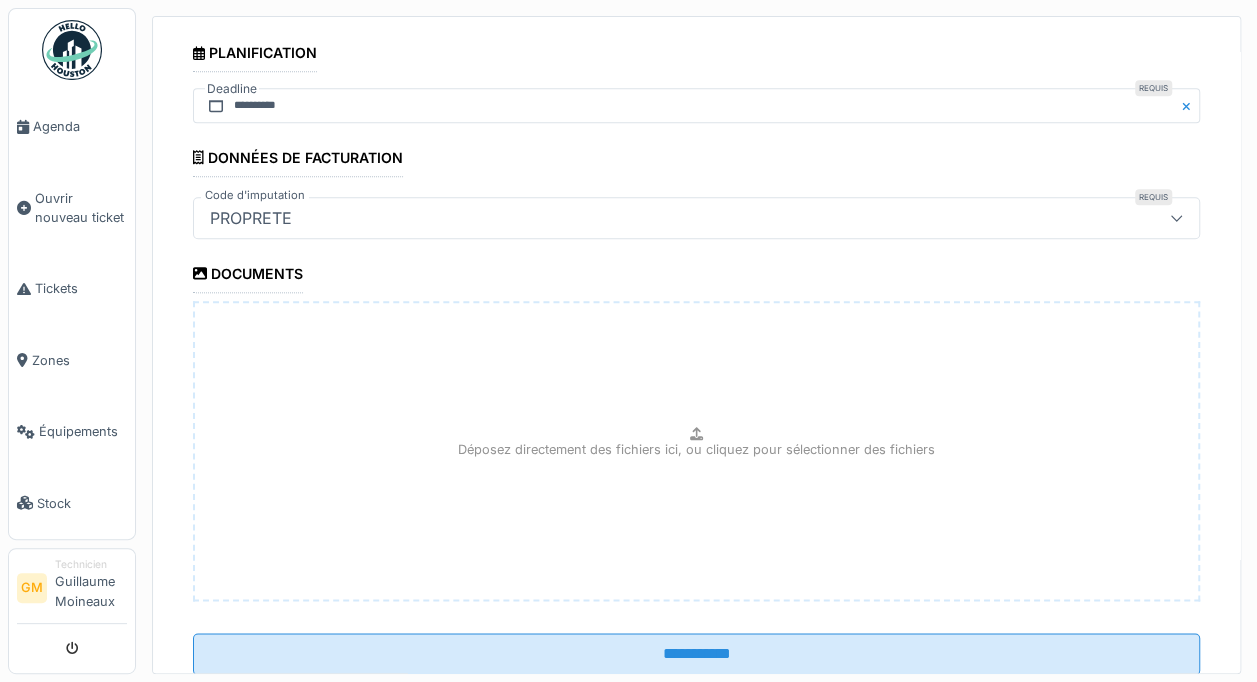 scroll, scrollTop: 1036, scrollLeft: 0, axis: vertical 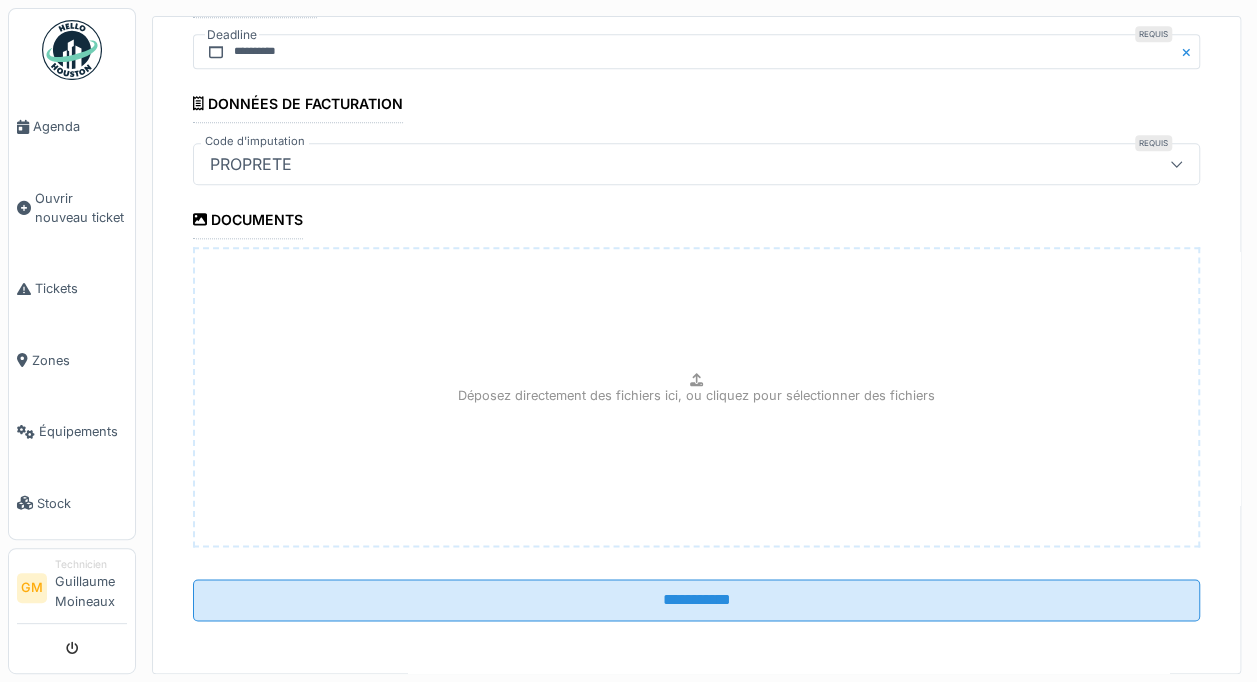 click on "**********" at bounding box center (696, 600) 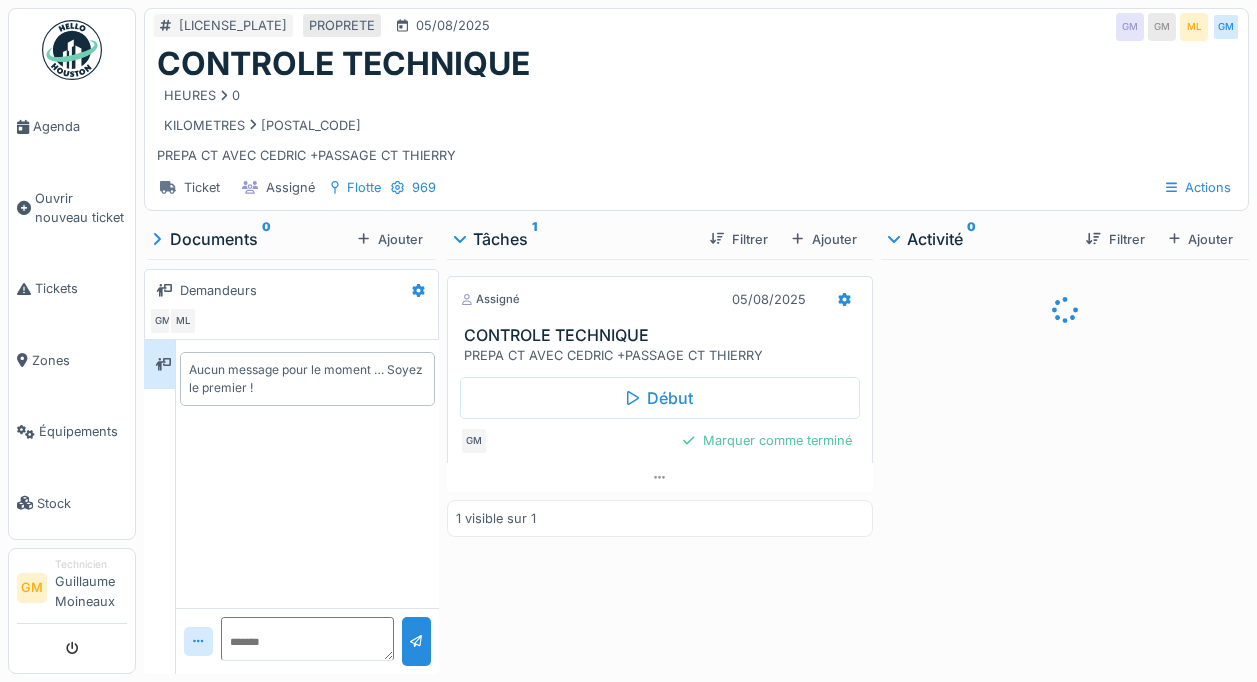 scroll, scrollTop: 0, scrollLeft: 0, axis: both 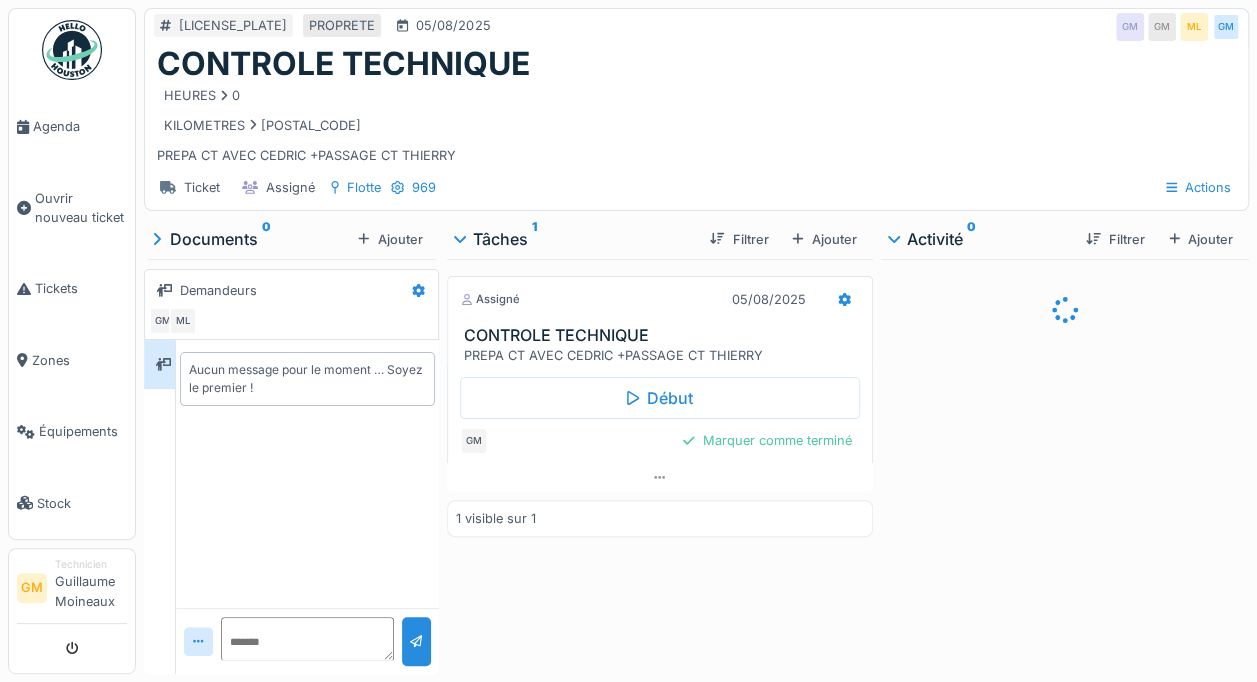 click on "Marquer comme terminé" at bounding box center (767, 440) 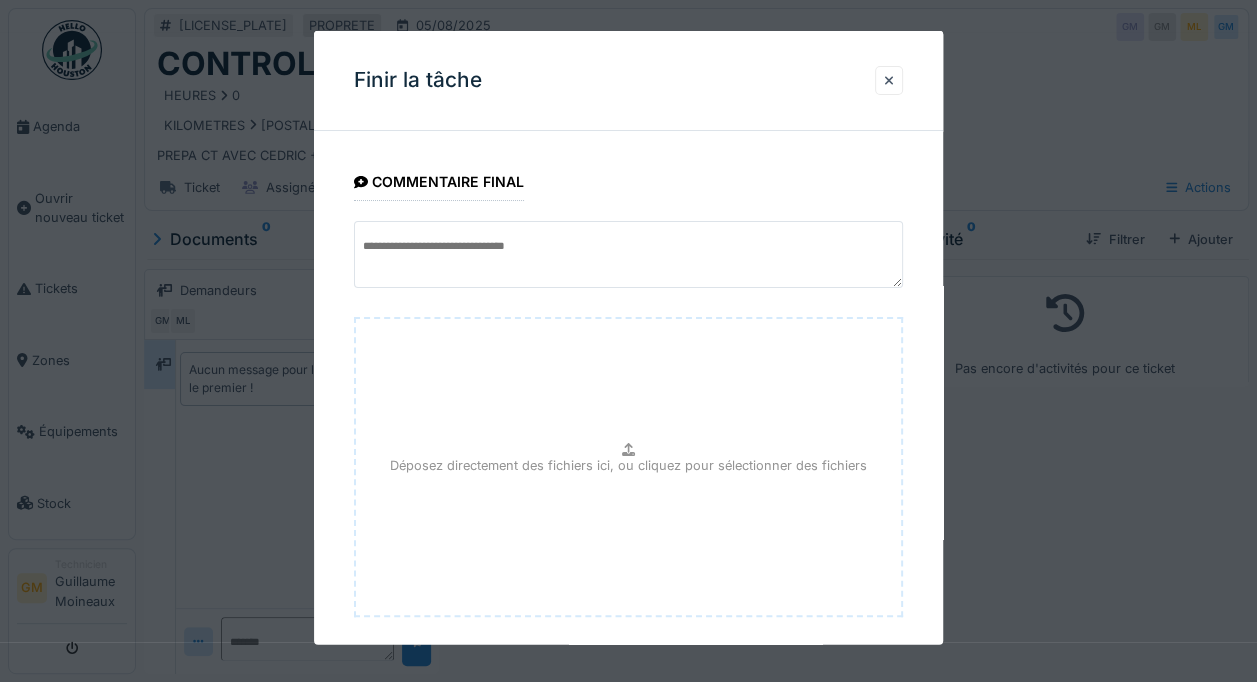scroll, scrollTop: 100, scrollLeft: 0, axis: vertical 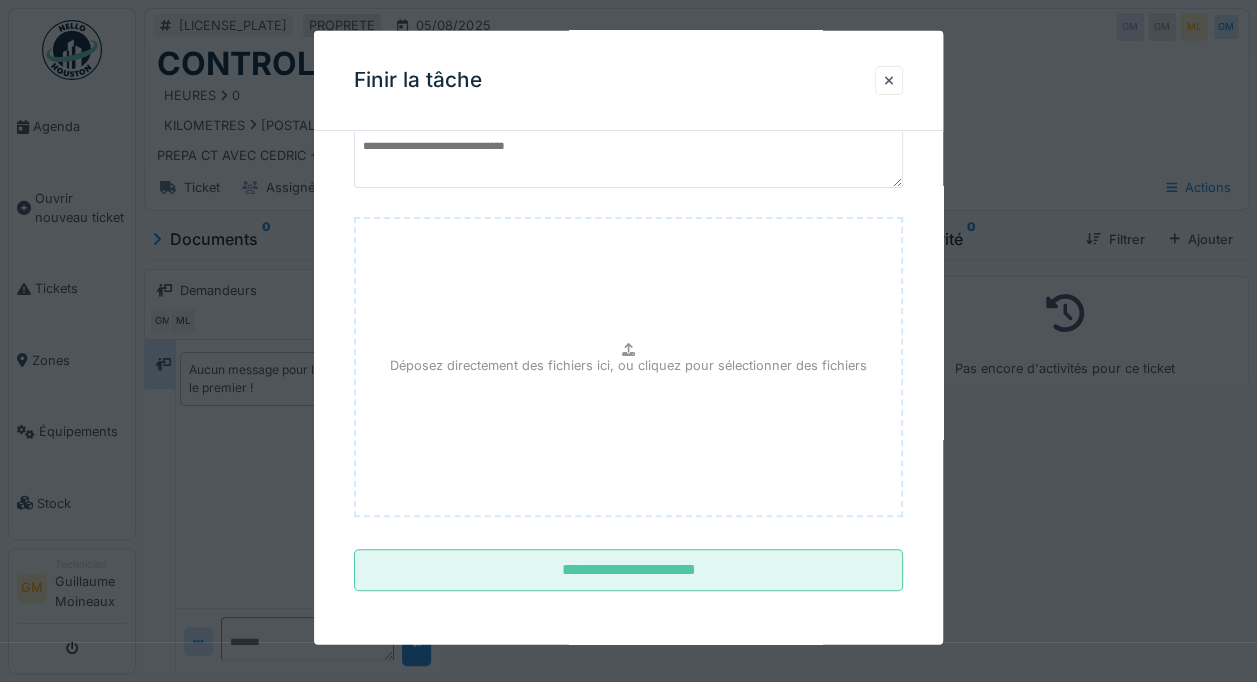 click on "**********" at bounding box center [628, 570] 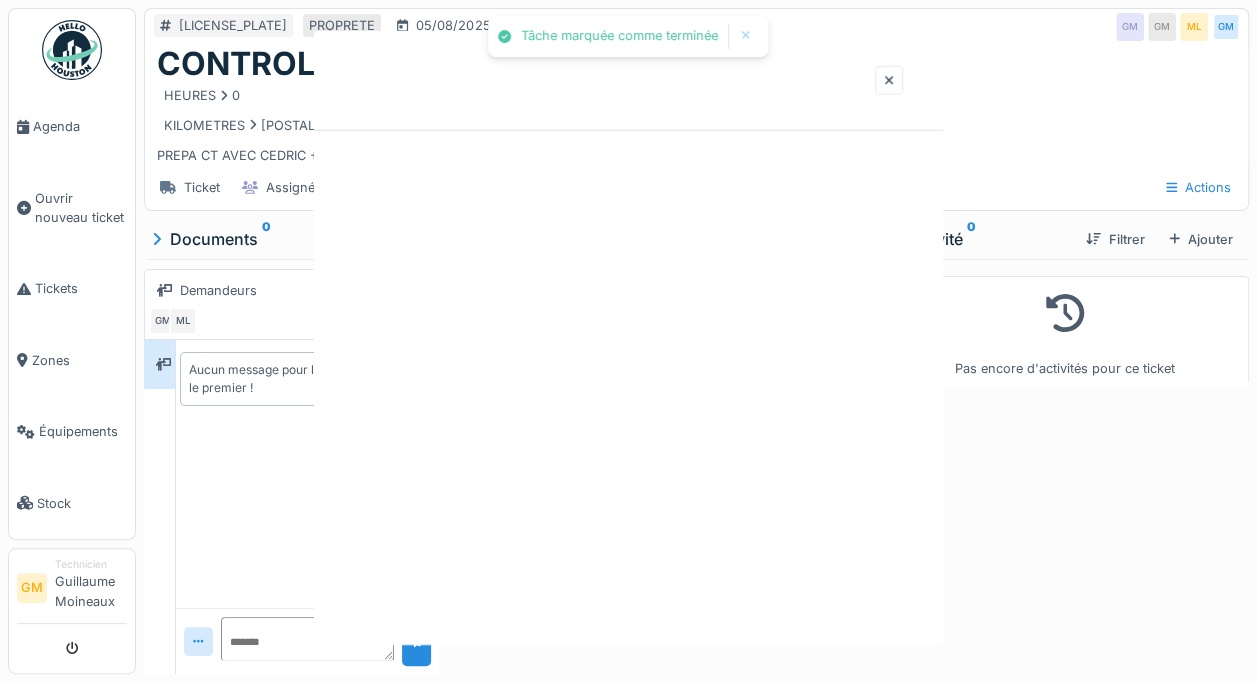 scroll, scrollTop: 0, scrollLeft: 0, axis: both 